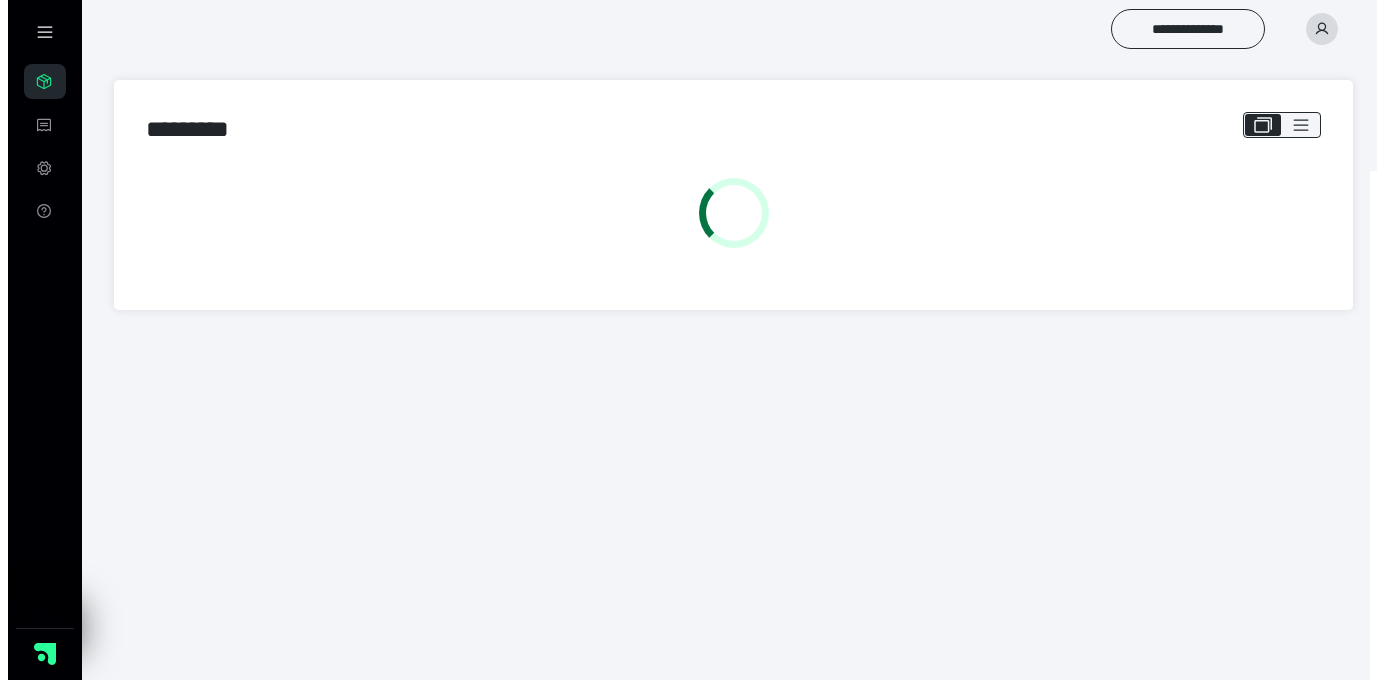 scroll, scrollTop: 0, scrollLeft: 0, axis: both 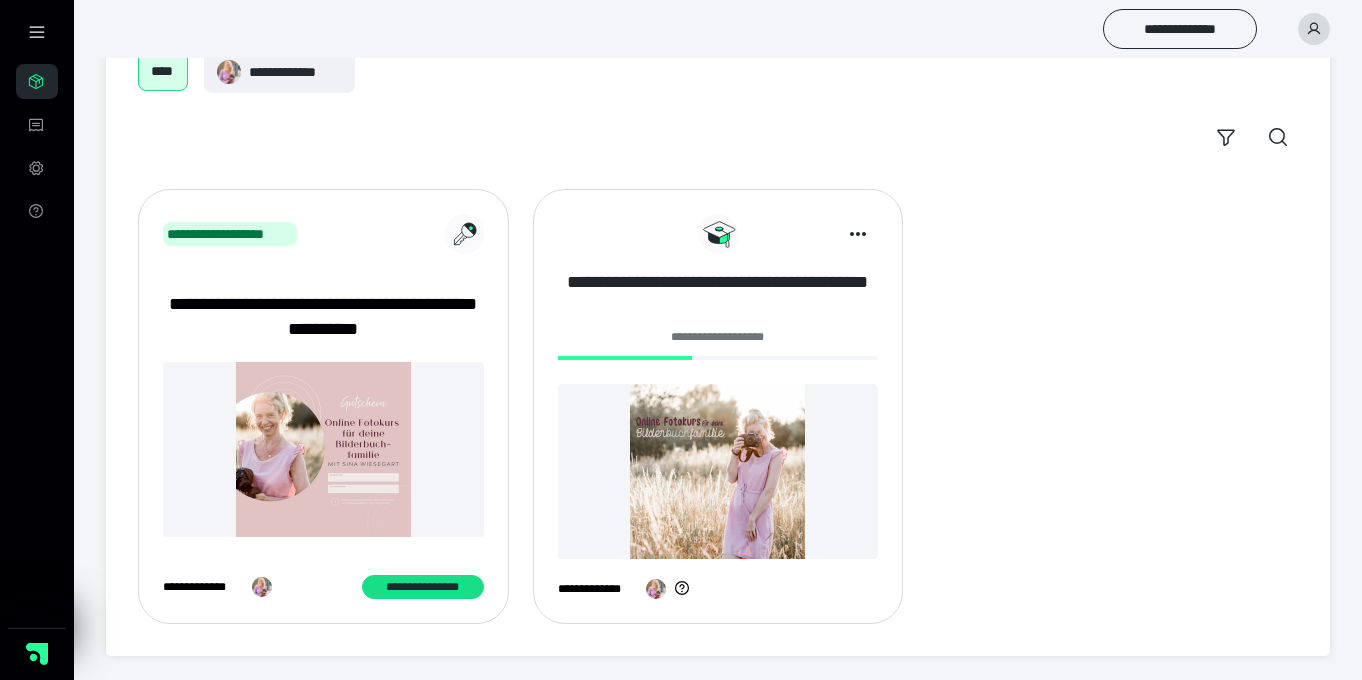 click on "**********" at bounding box center [718, 295] 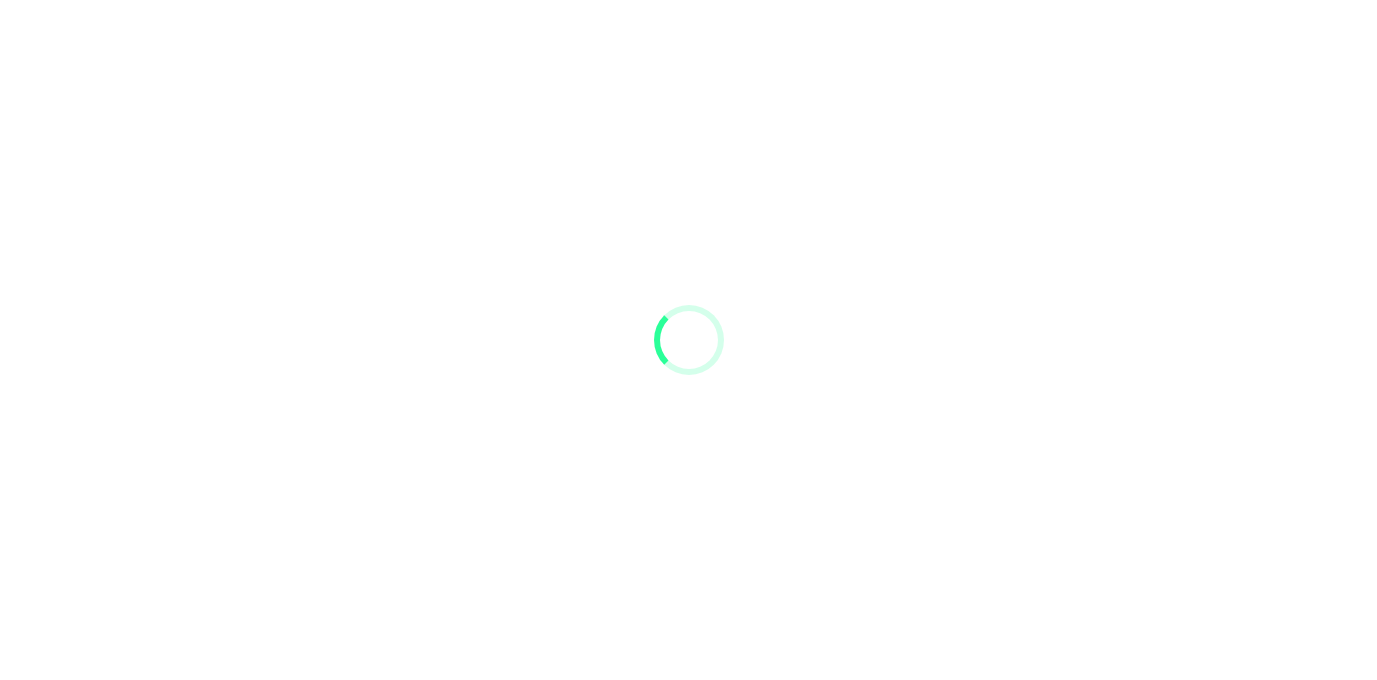 scroll, scrollTop: 0, scrollLeft: 0, axis: both 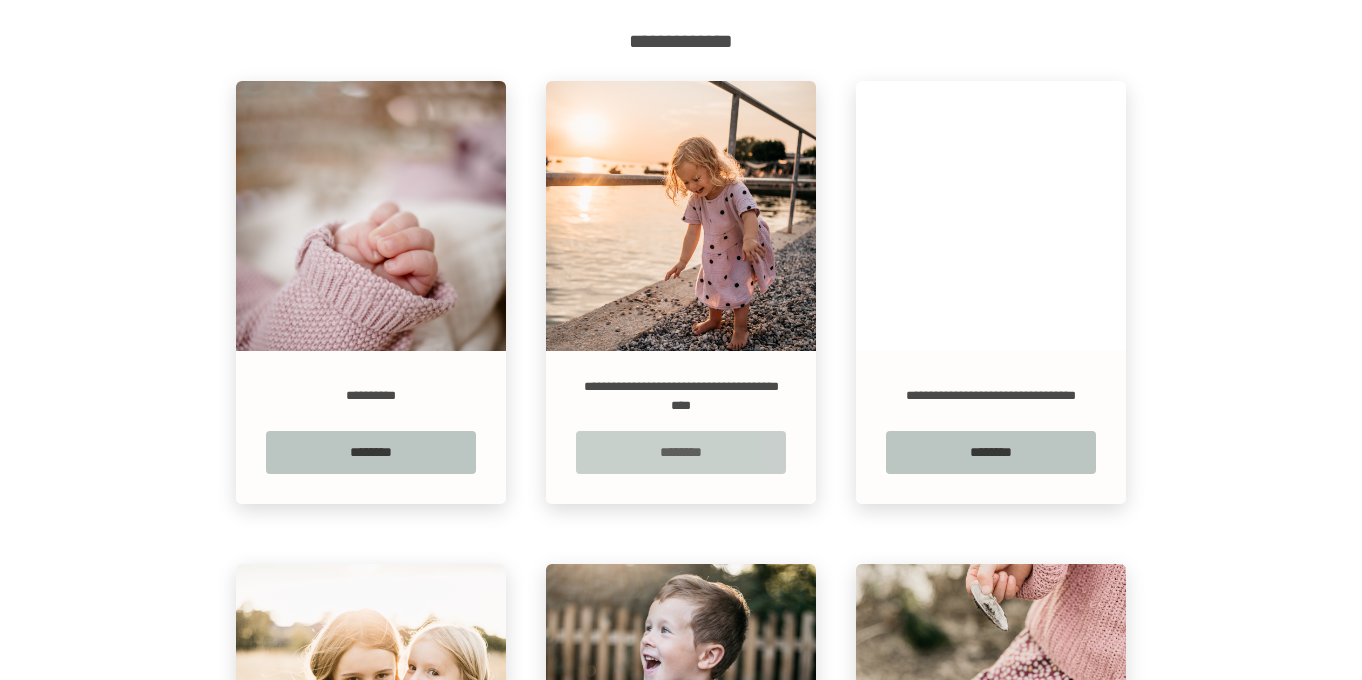 click on "********" at bounding box center (681, 452) 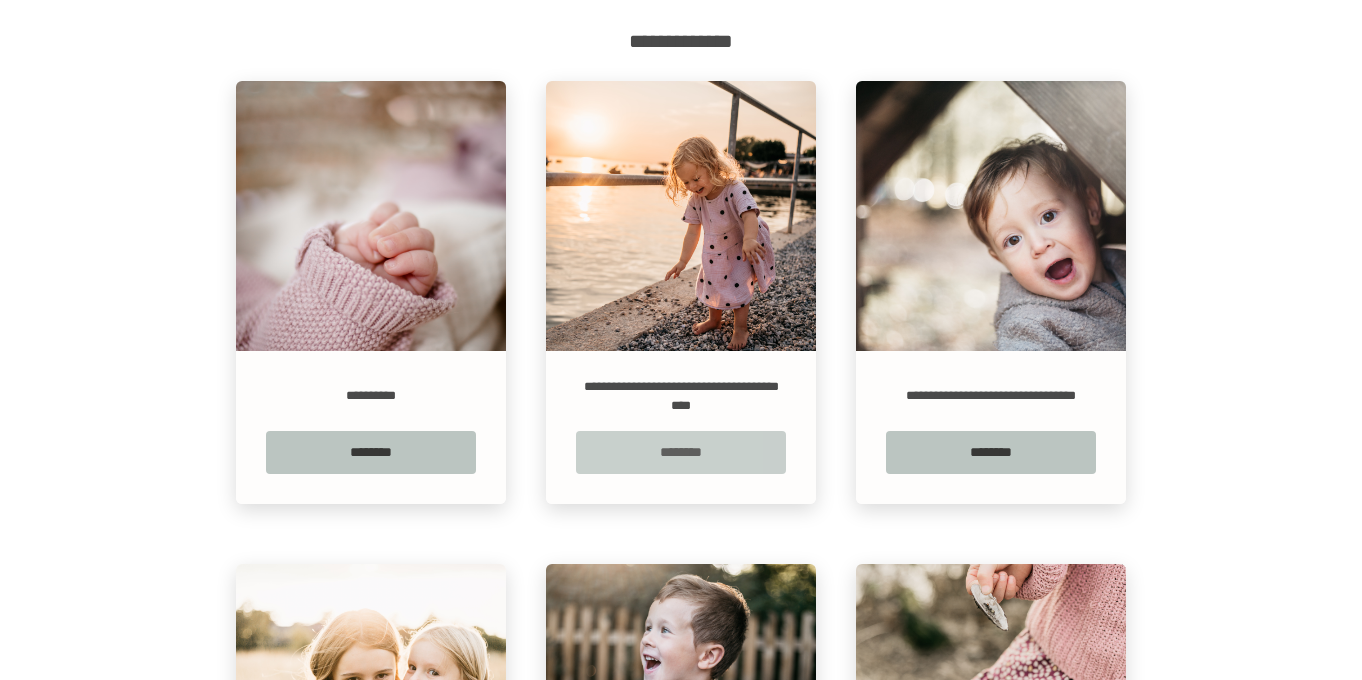 scroll, scrollTop: 0, scrollLeft: 0, axis: both 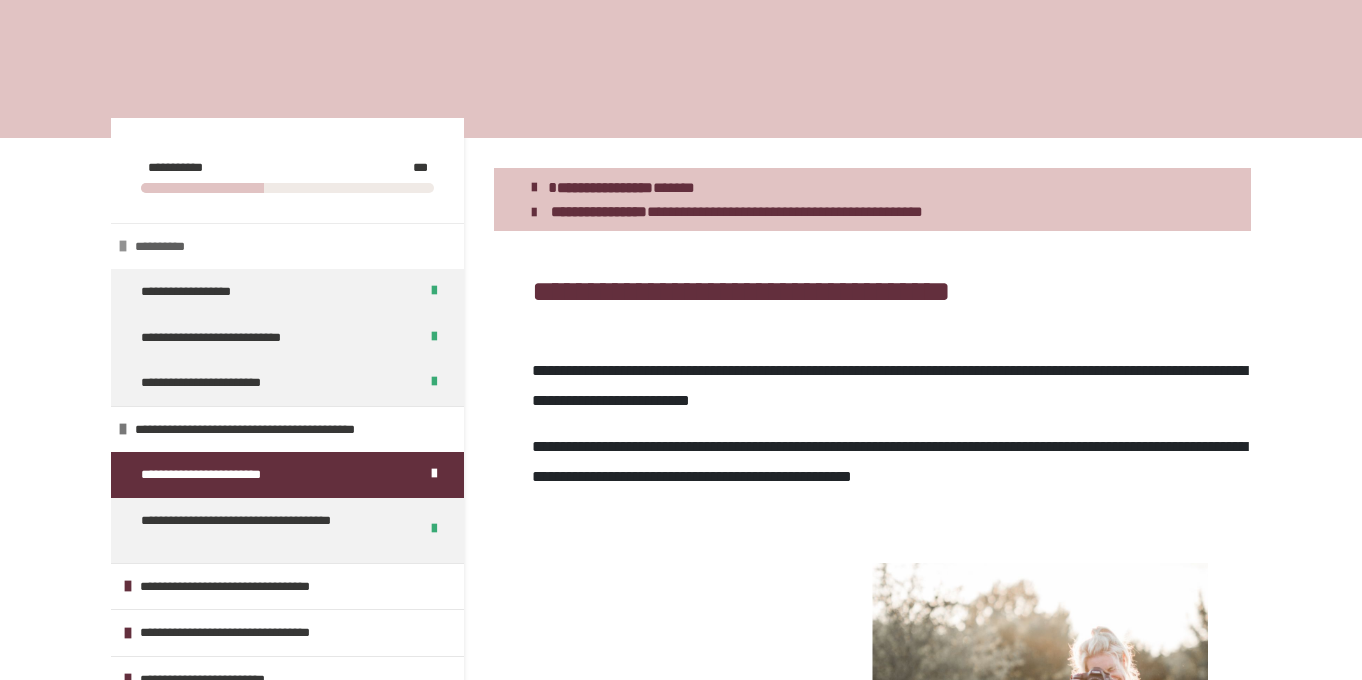 click on "**********" at bounding box center [287, 246] 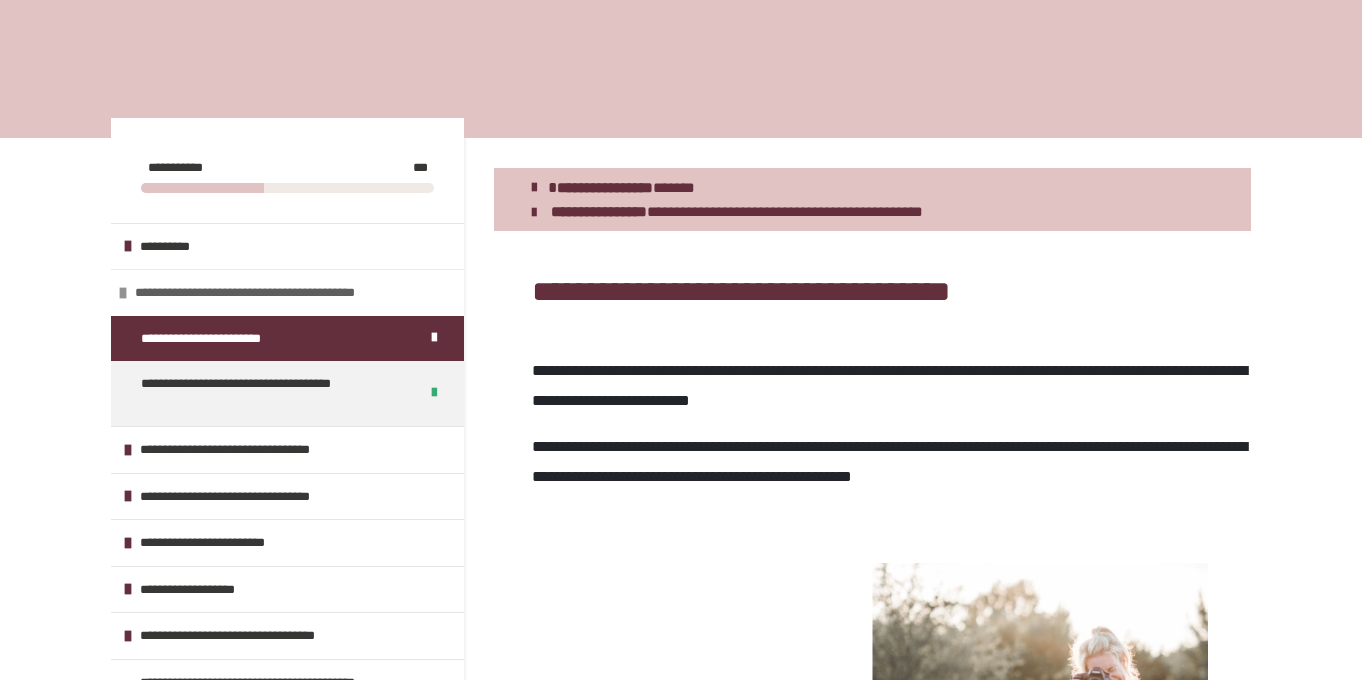 click on "**********" at bounding box center [279, 293] 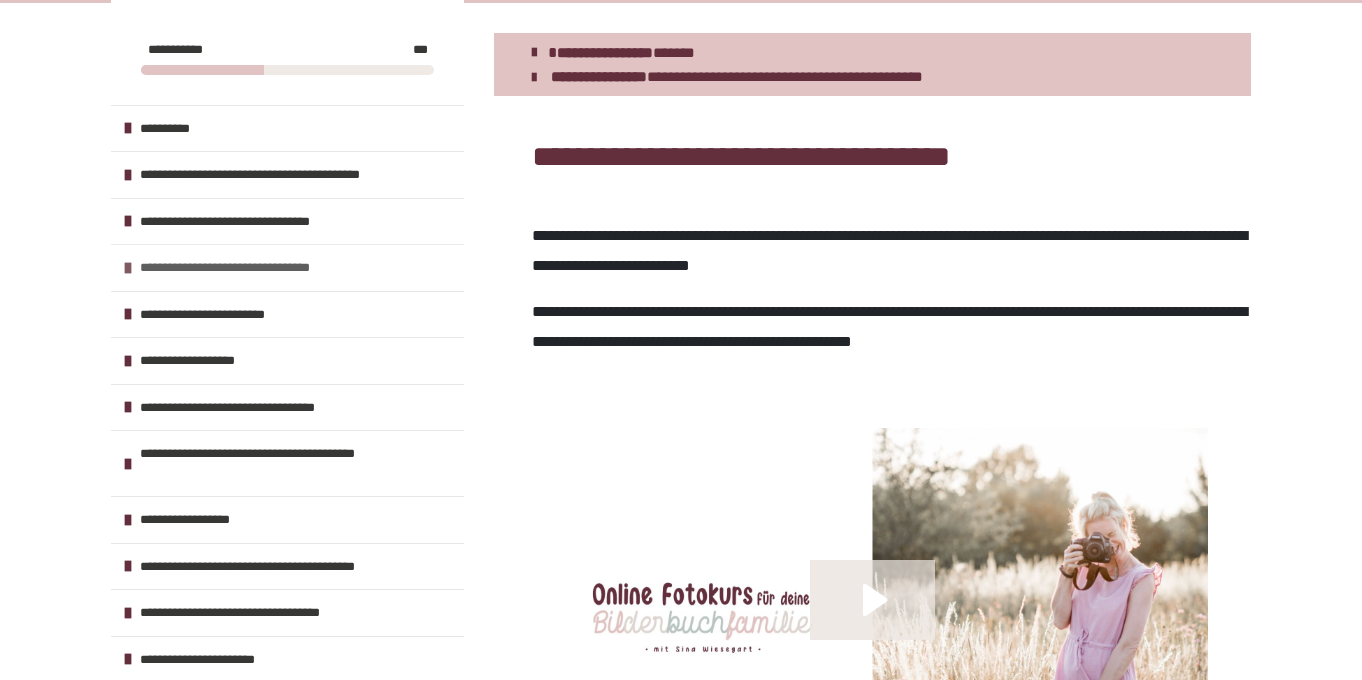 scroll, scrollTop: 289, scrollLeft: 0, axis: vertical 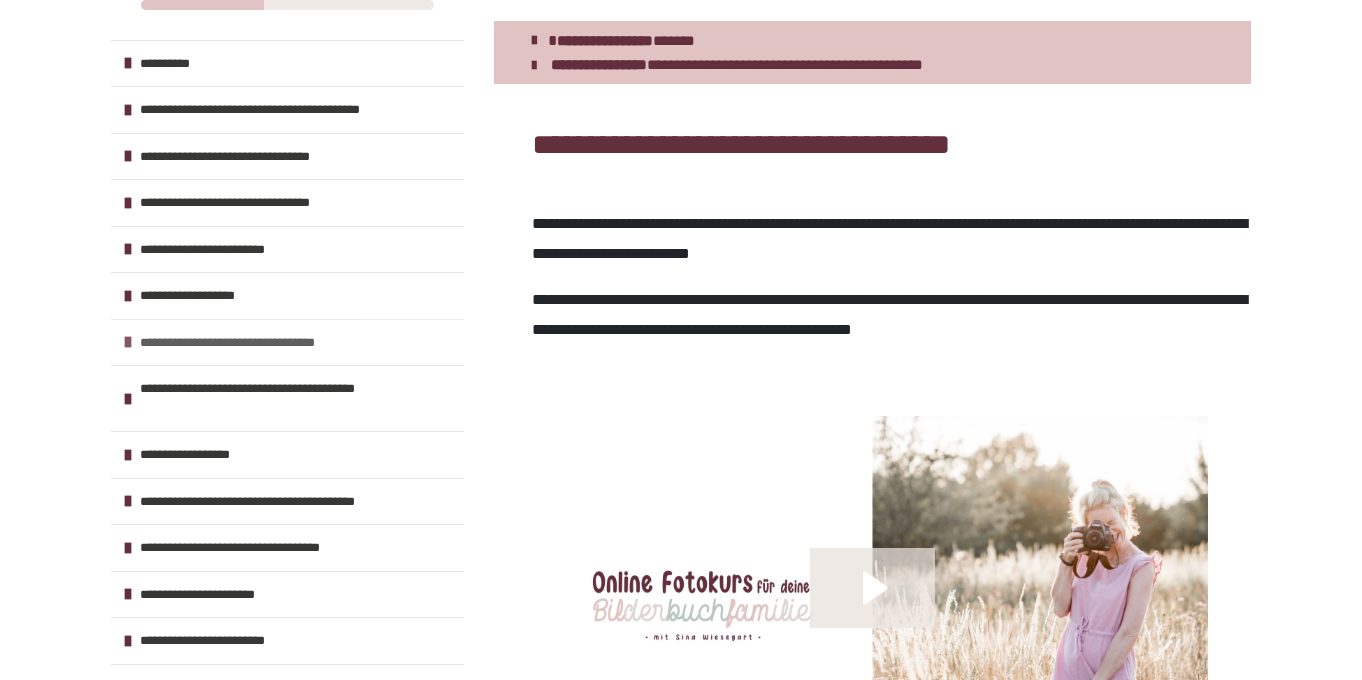 click on "**********" at bounding box center (287, 342) 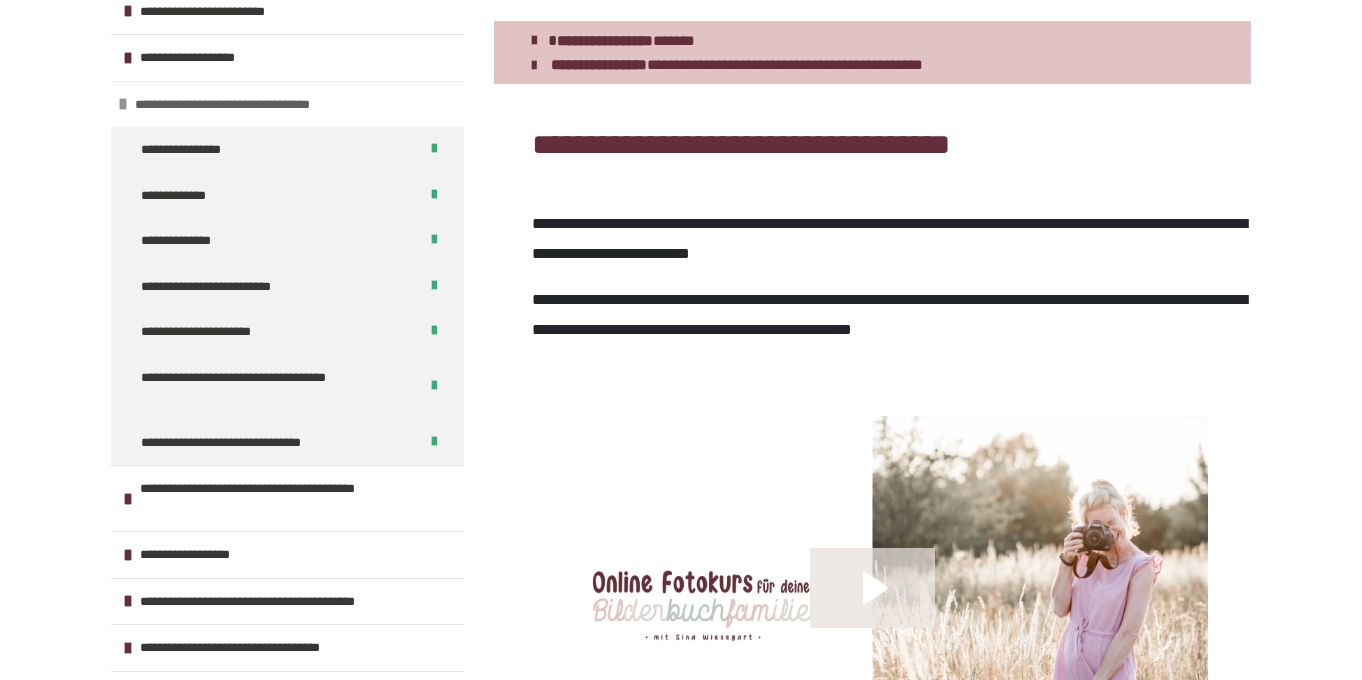 scroll, scrollTop: 327, scrollLeft: 0, axis: vertical 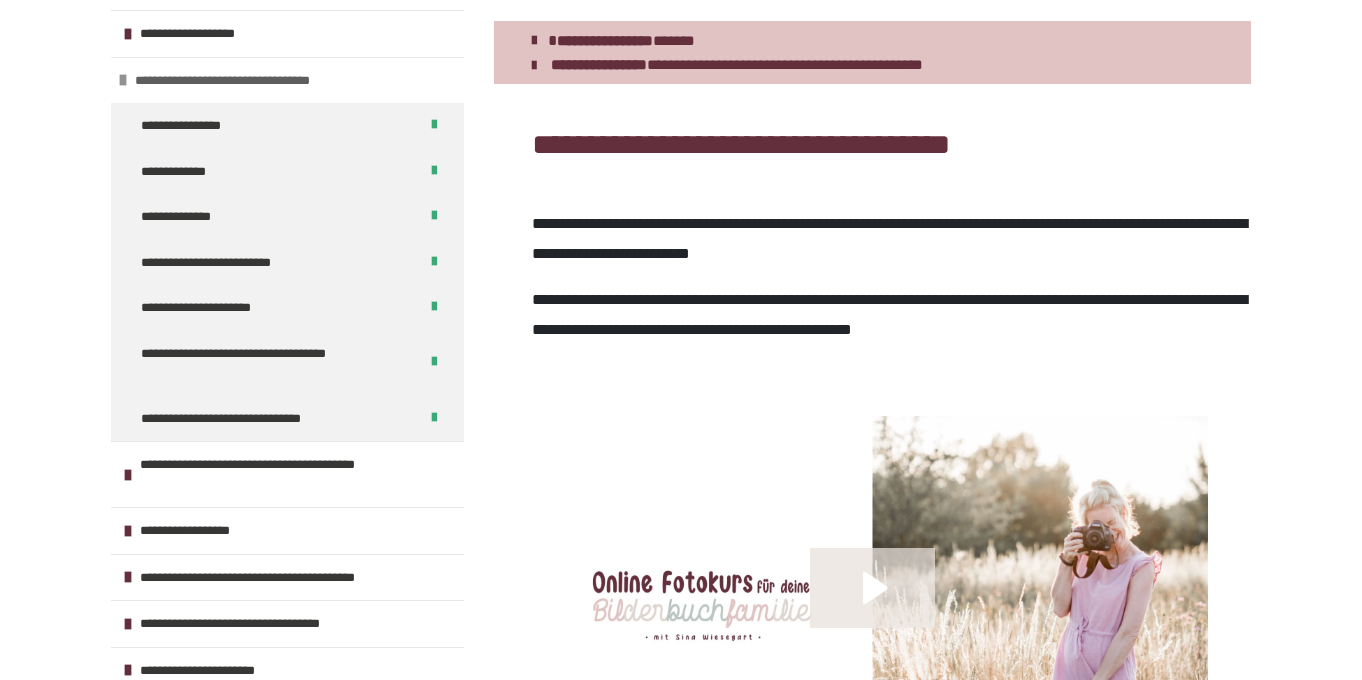 click on "**********" at bounding box center (266, 81) 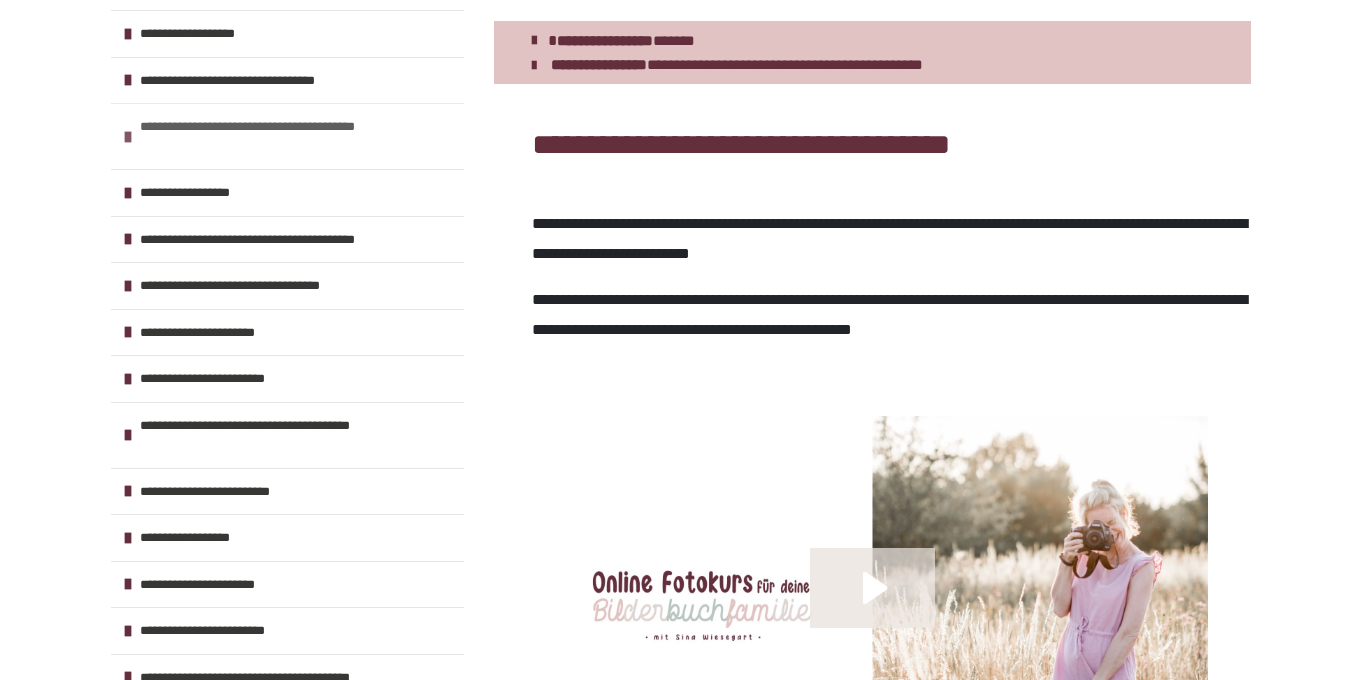 click on "**********" at bounding box center (289, 136) 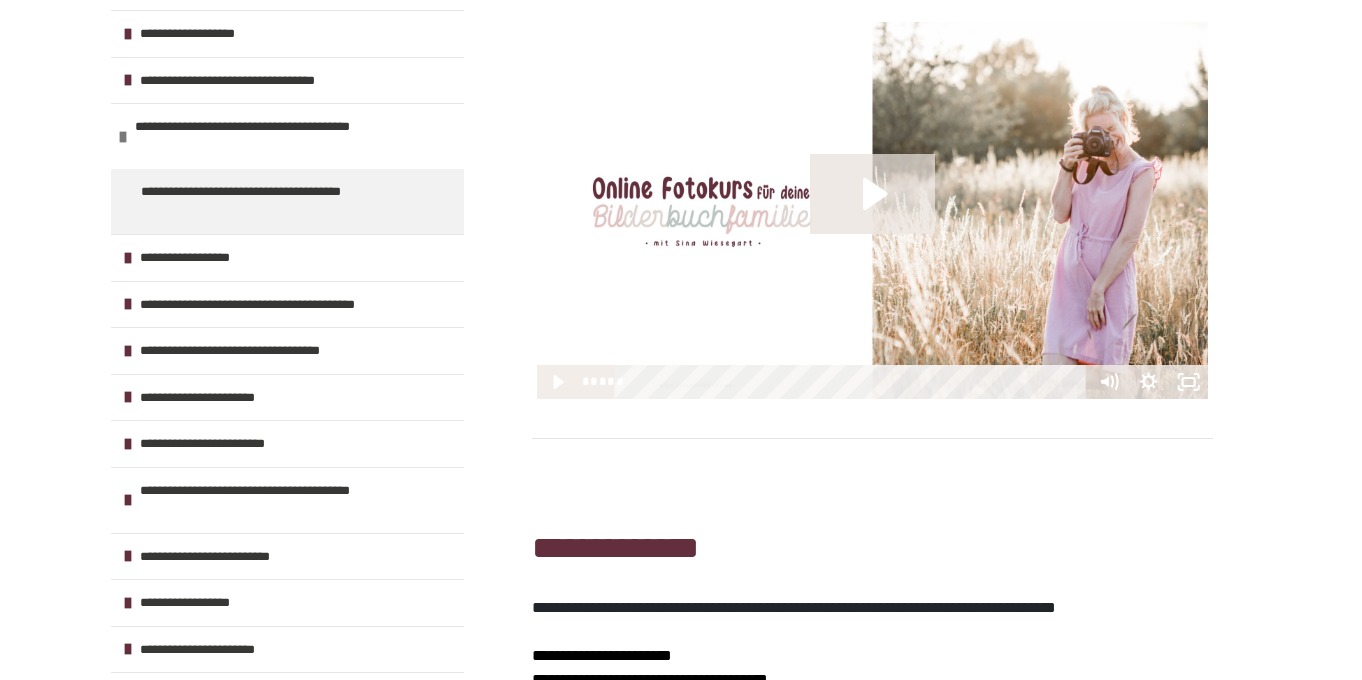 scroll, scrollTop: 684, scrollLeft: 0, axis: vertical 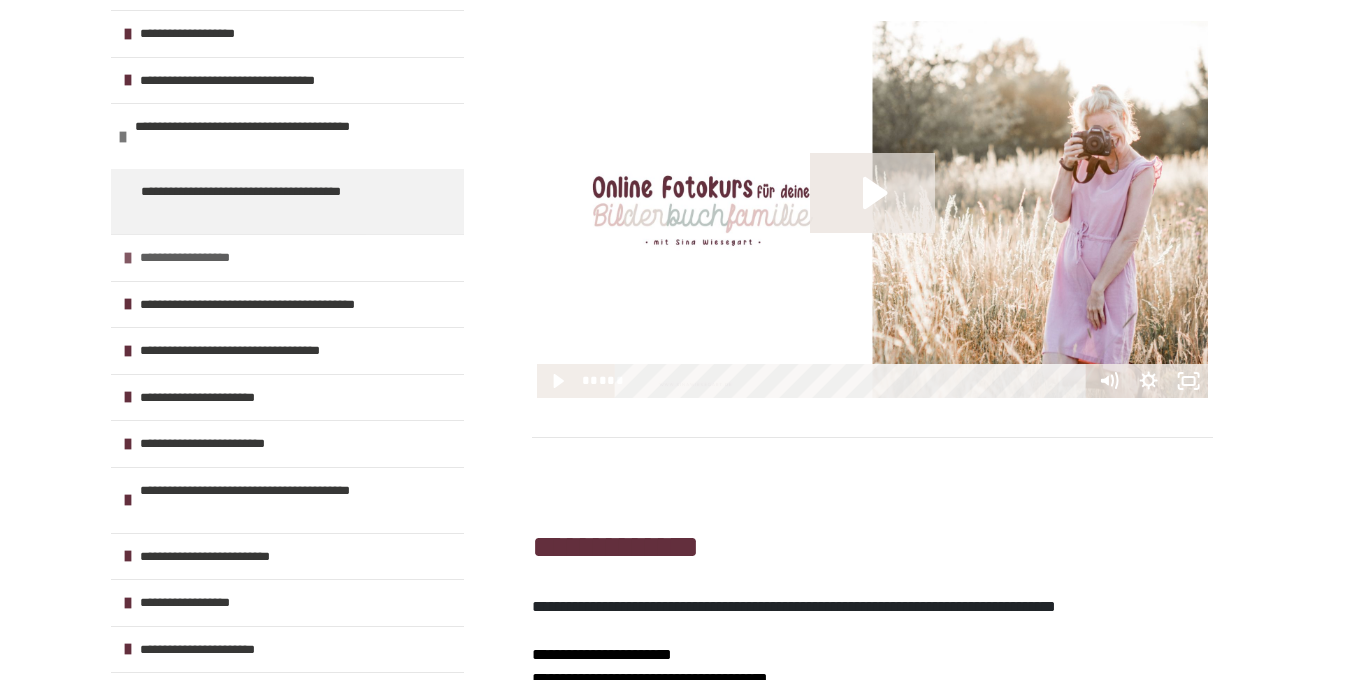 click on "**********" at bounding box center [202, 258] 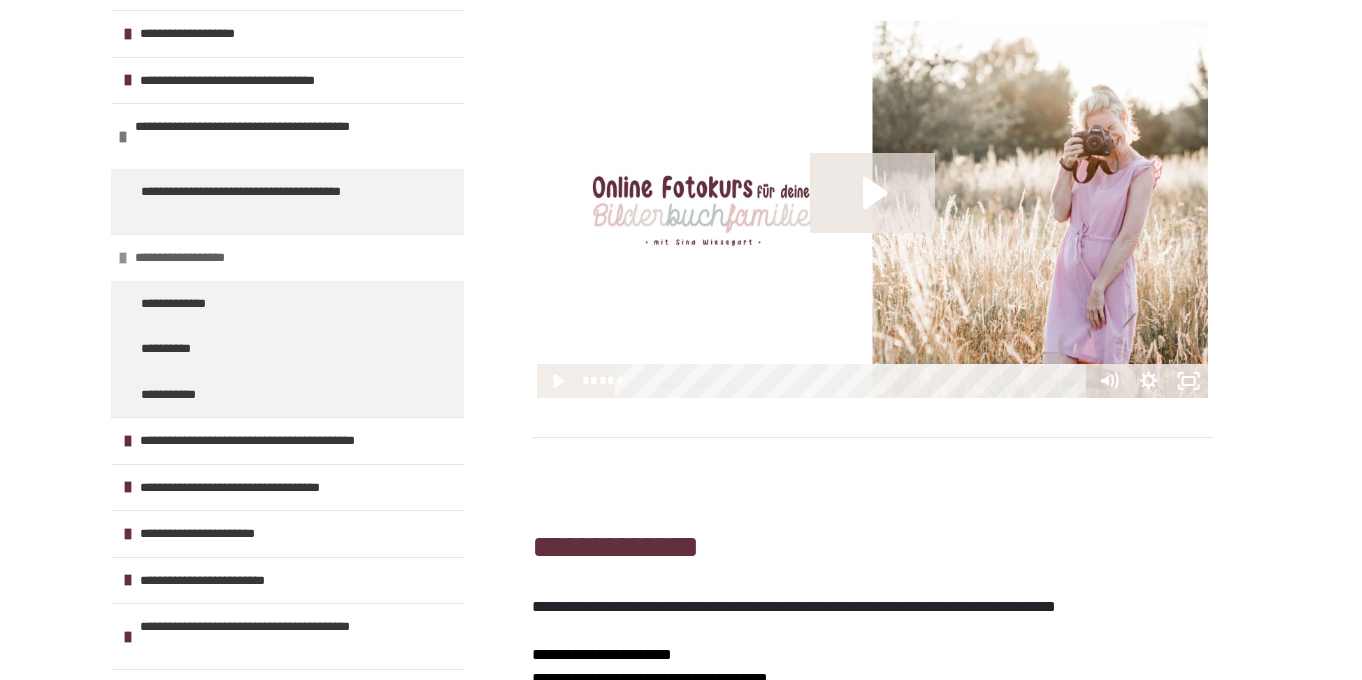 click at bounding box center [123, 258] 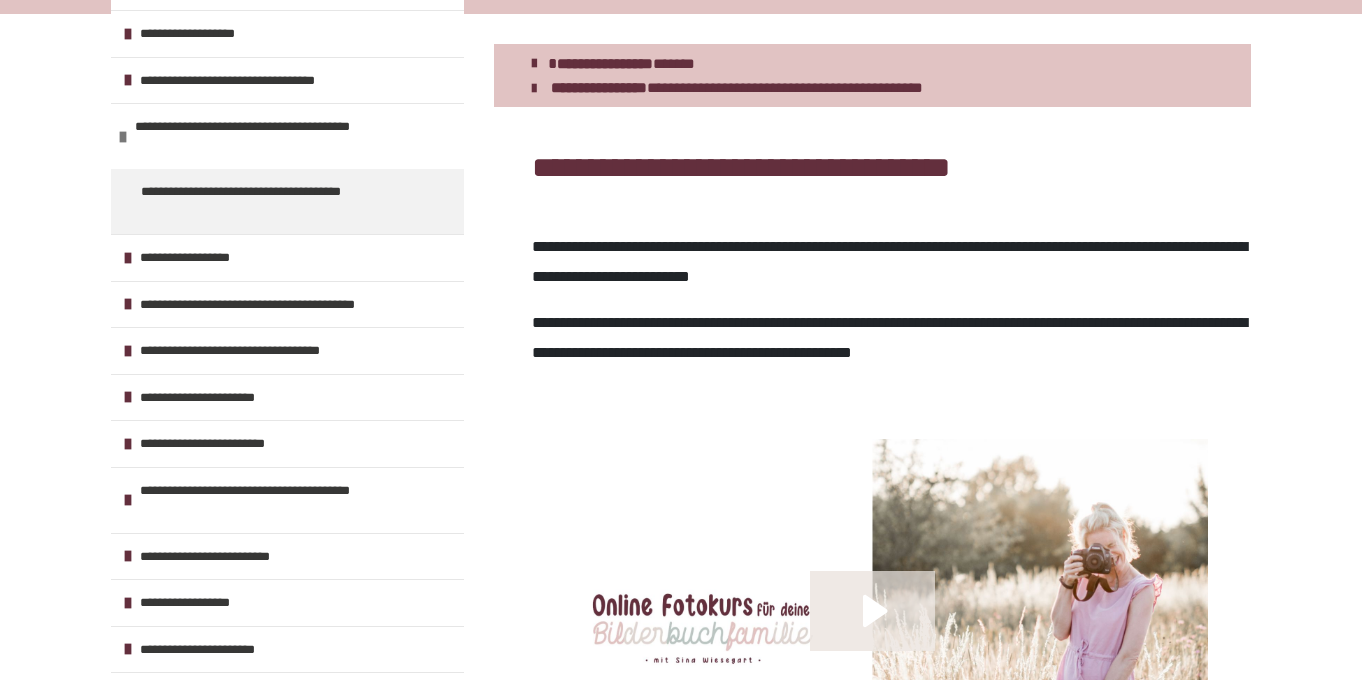 scroll, scrollTop: 258, scrollLeft: 0, axis: vertical 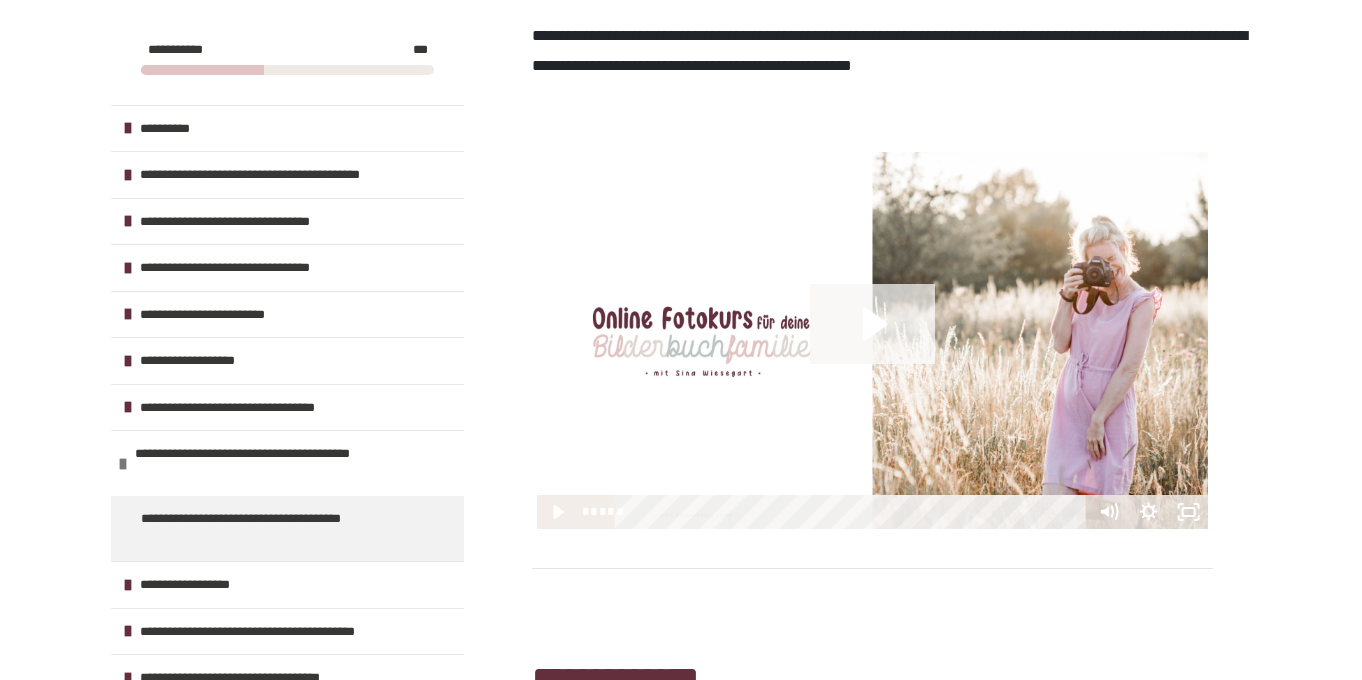 click 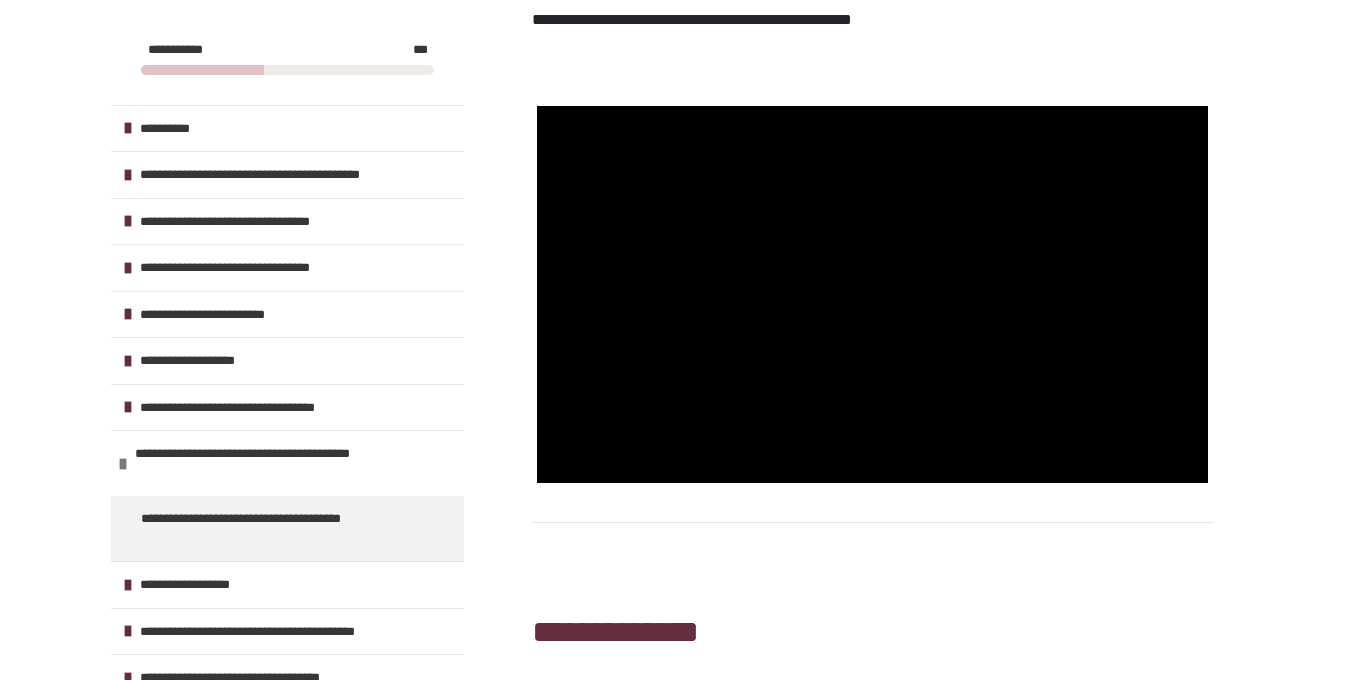 scroll, scrollTop: 618, scrollLeft: 0, axis: vertical 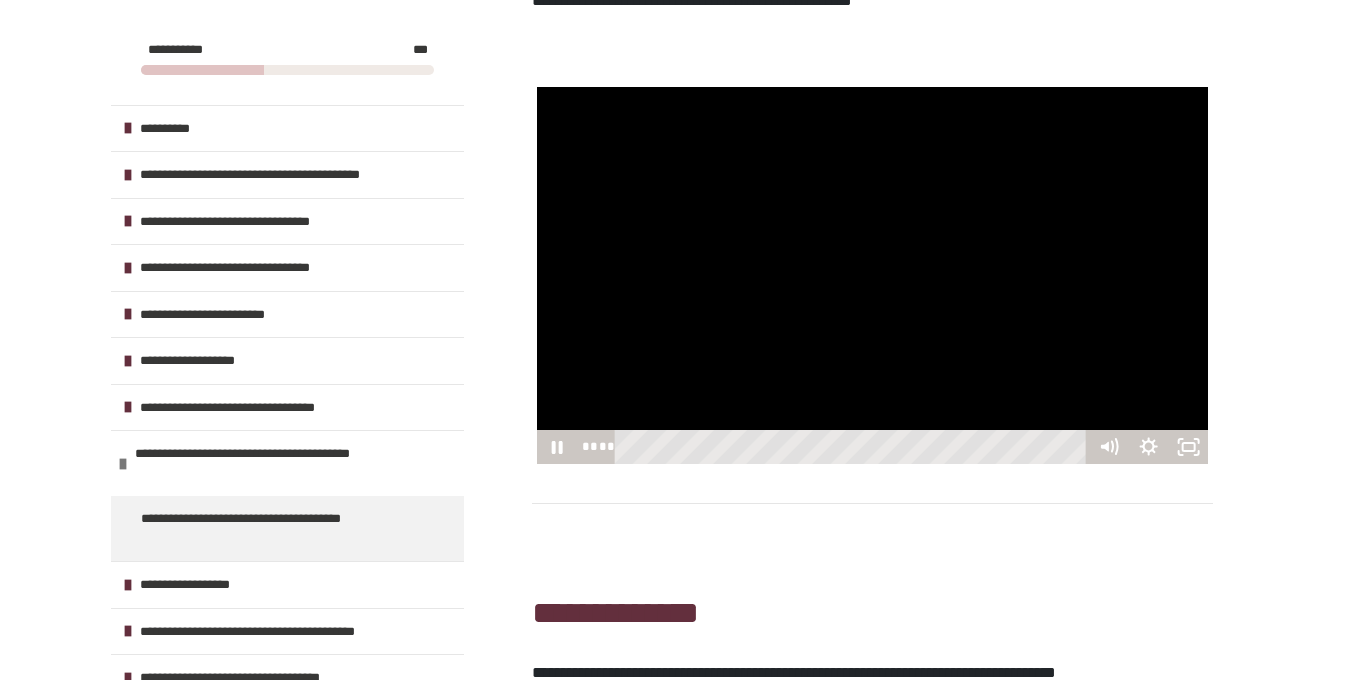 drag, startPoint x: 634, startPoint y: 475, endPoint x: 608, endPoint y: 475, distance: 26 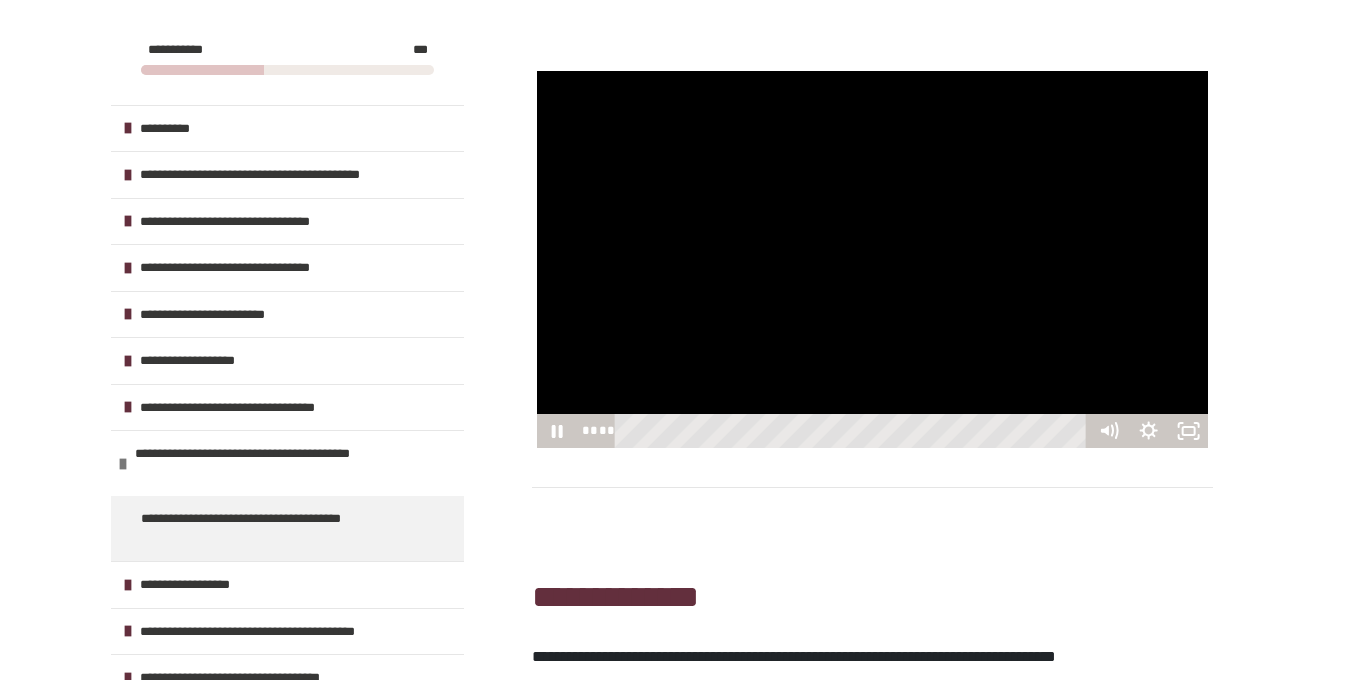 scroll, scrollTop: 639, scrollLeft: 0, axis: vertical 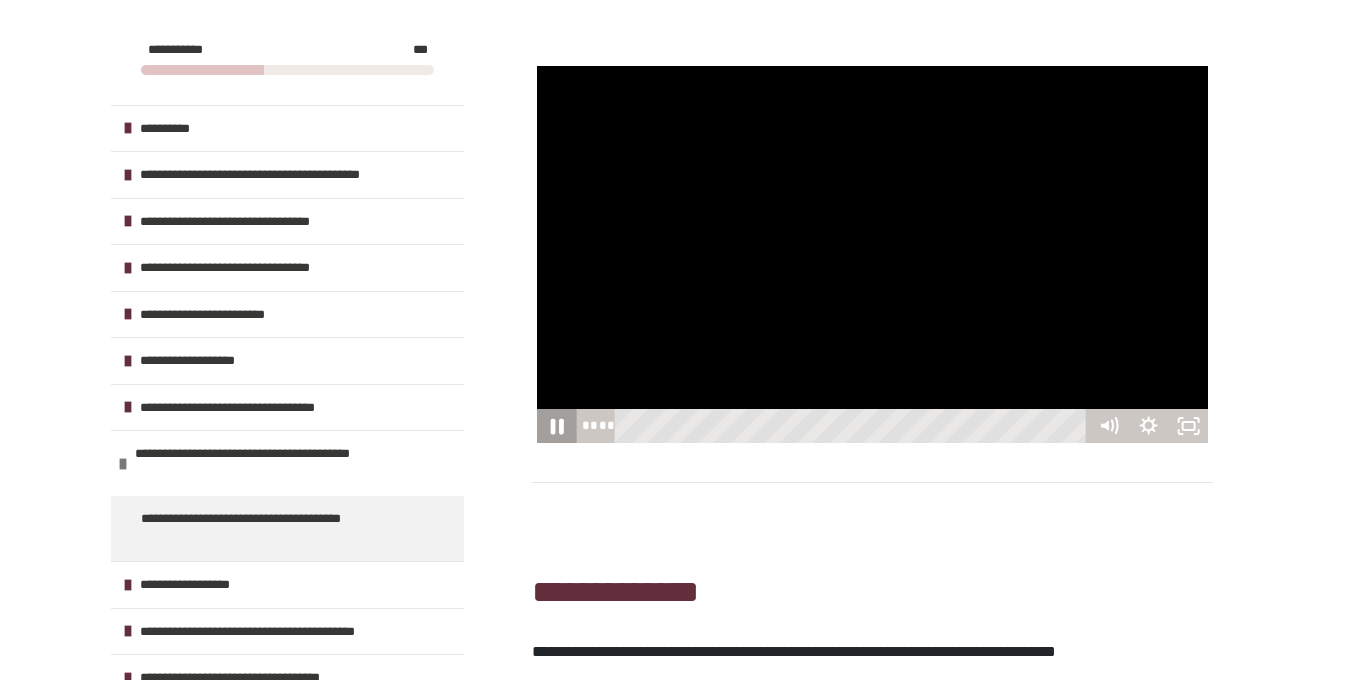 click 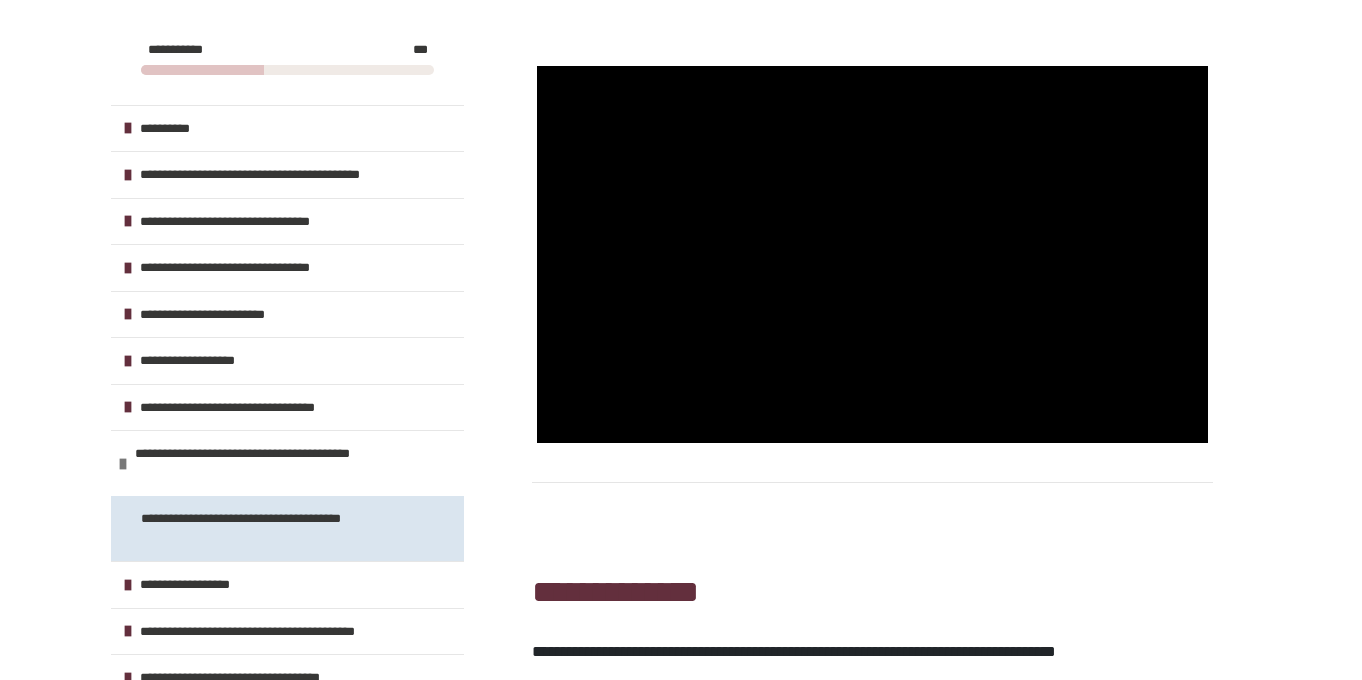 click on "**********" at bounding box center (272, 528) 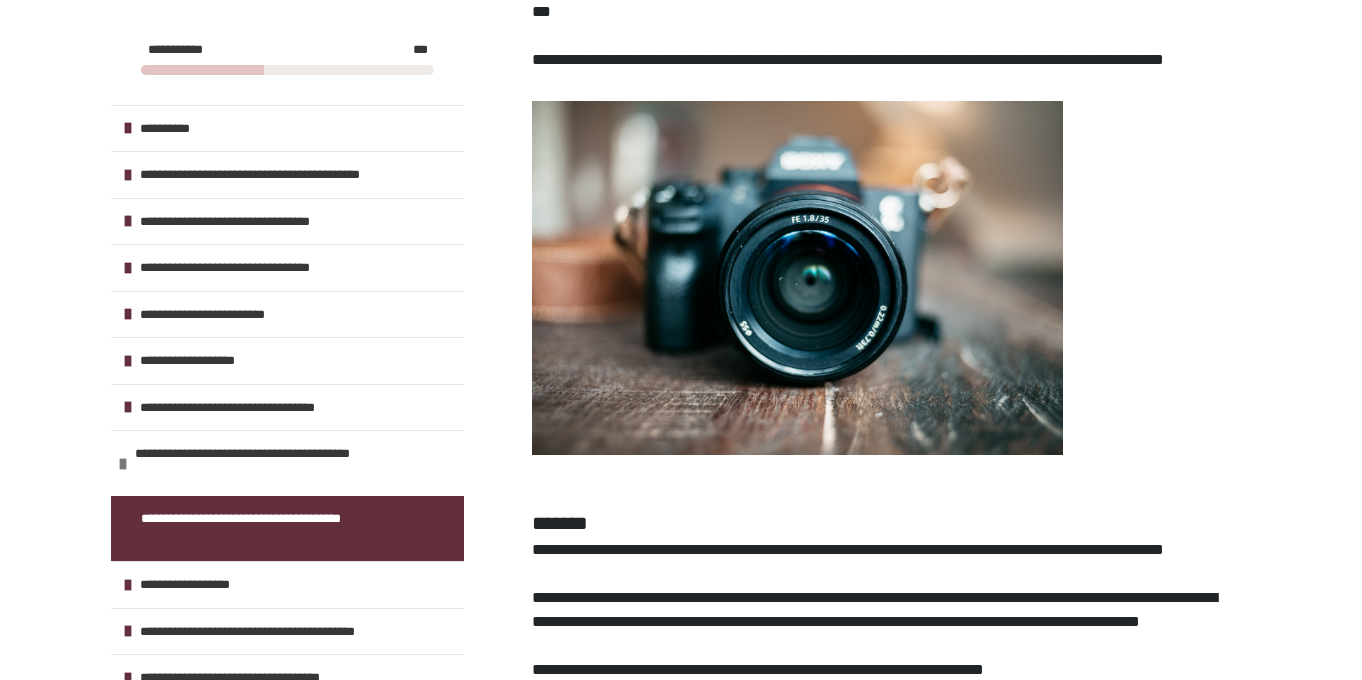 scroll, scrollTop: 665, scrollLeft: 0, axis: vertical 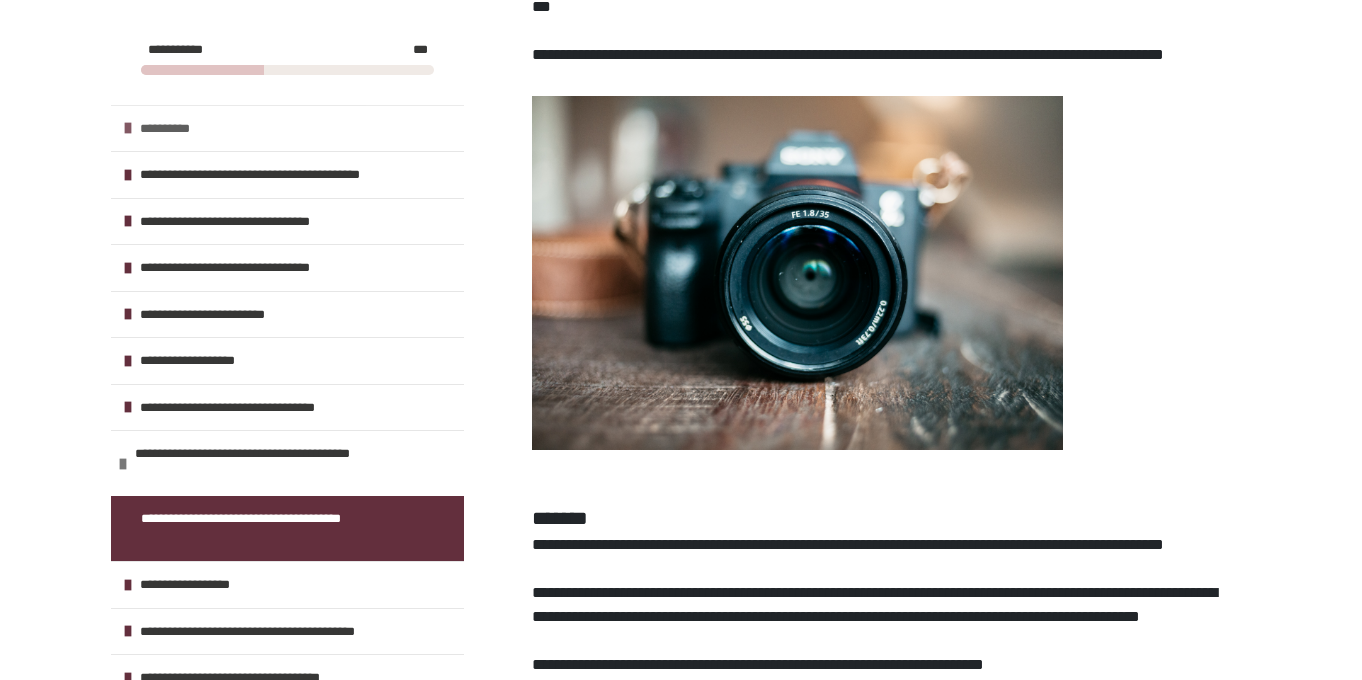 click on "**********" at bounding box center [182, 129] 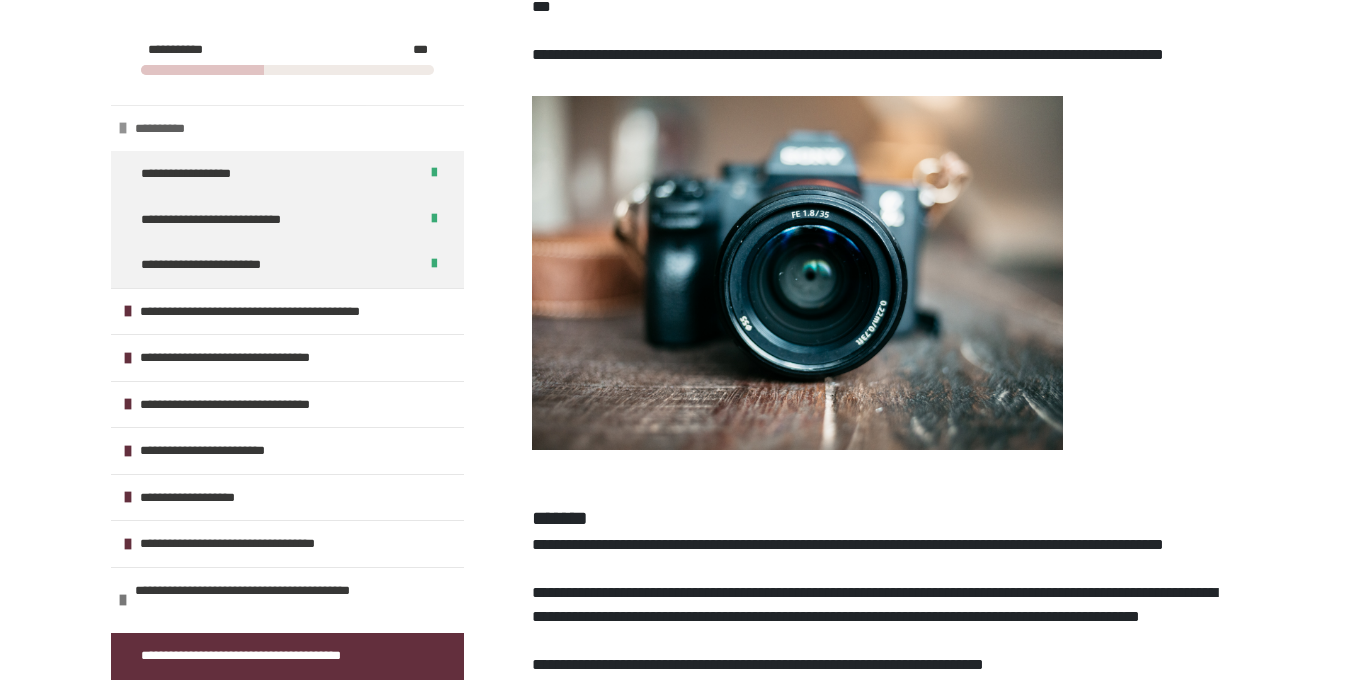 click on "**********" at bounding box center (177, 129) 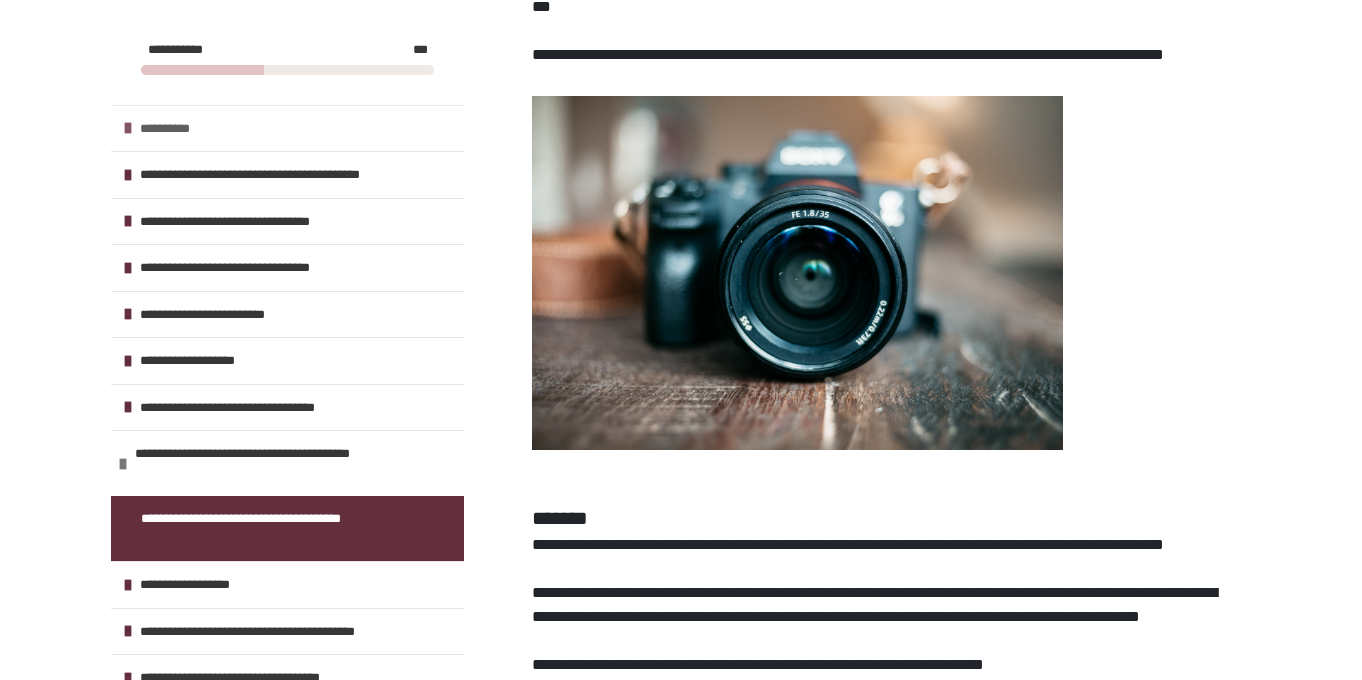 click on "**********" at bounding box center (287, 128) 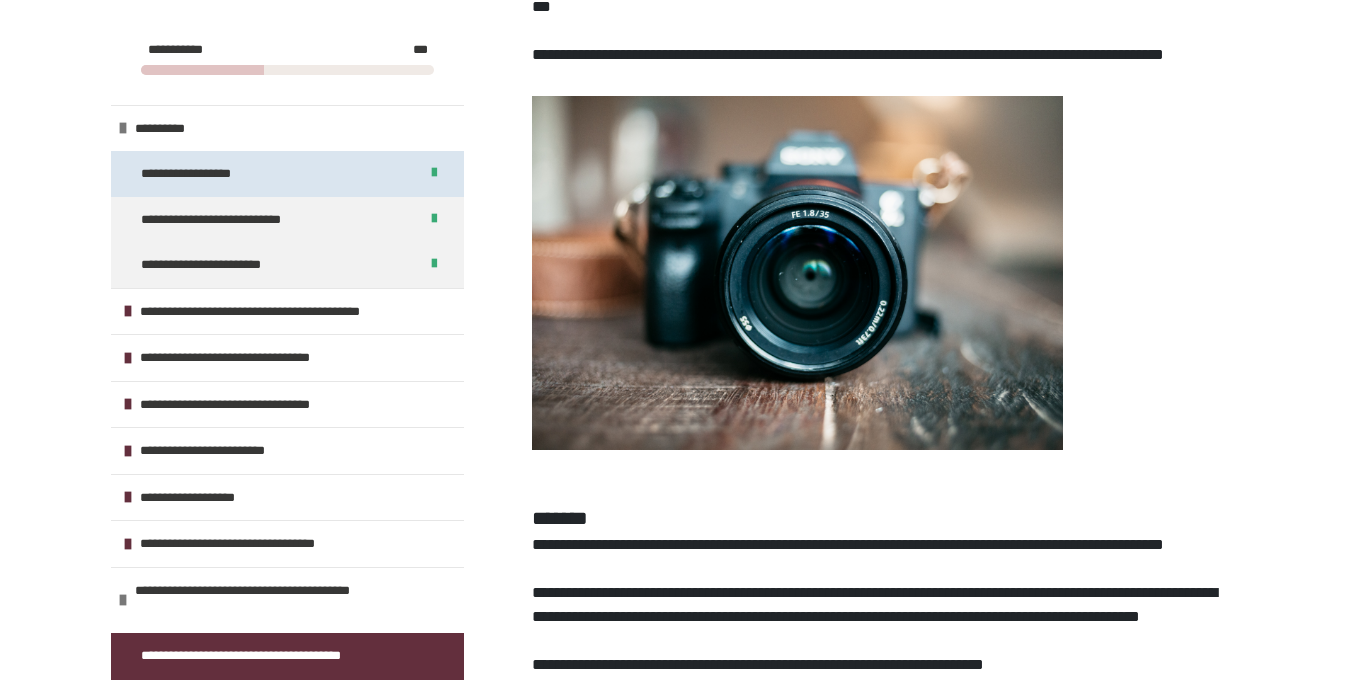 click on "**********" at bounding box center [197, 174] 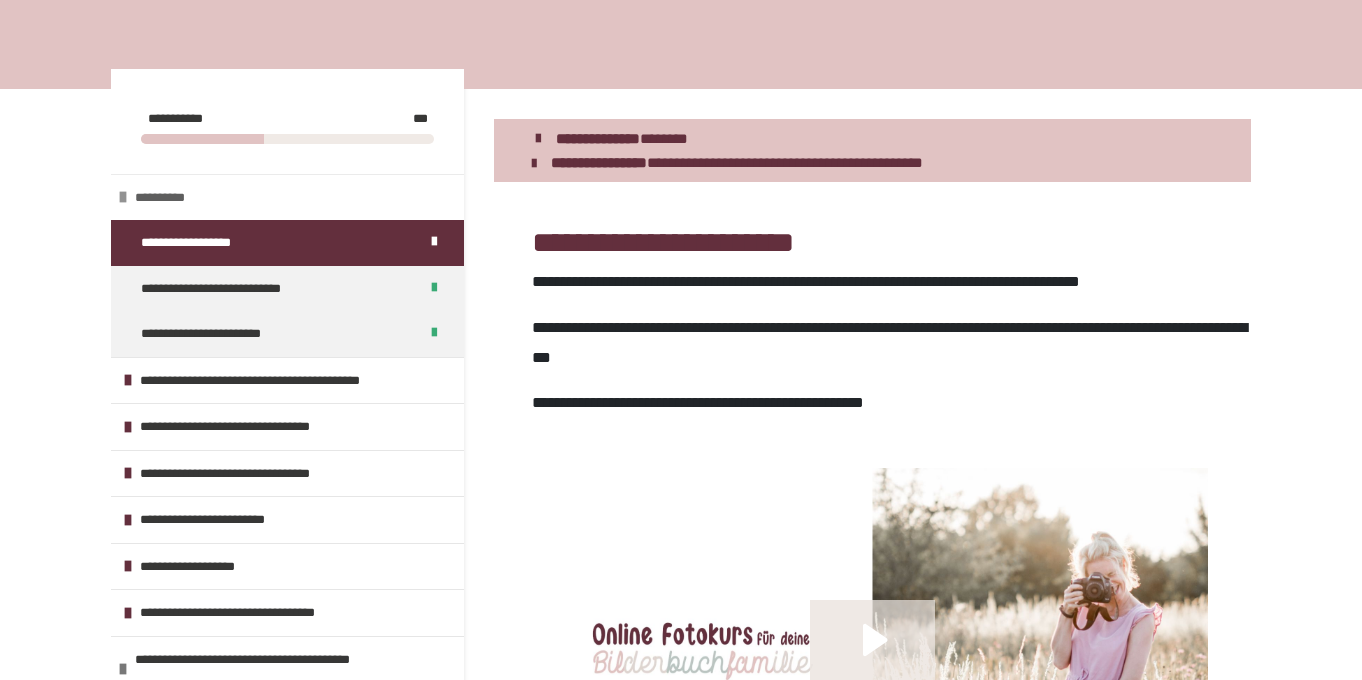 scroll, scrollTop: 205, scrollLeft: 0, axis: vertical 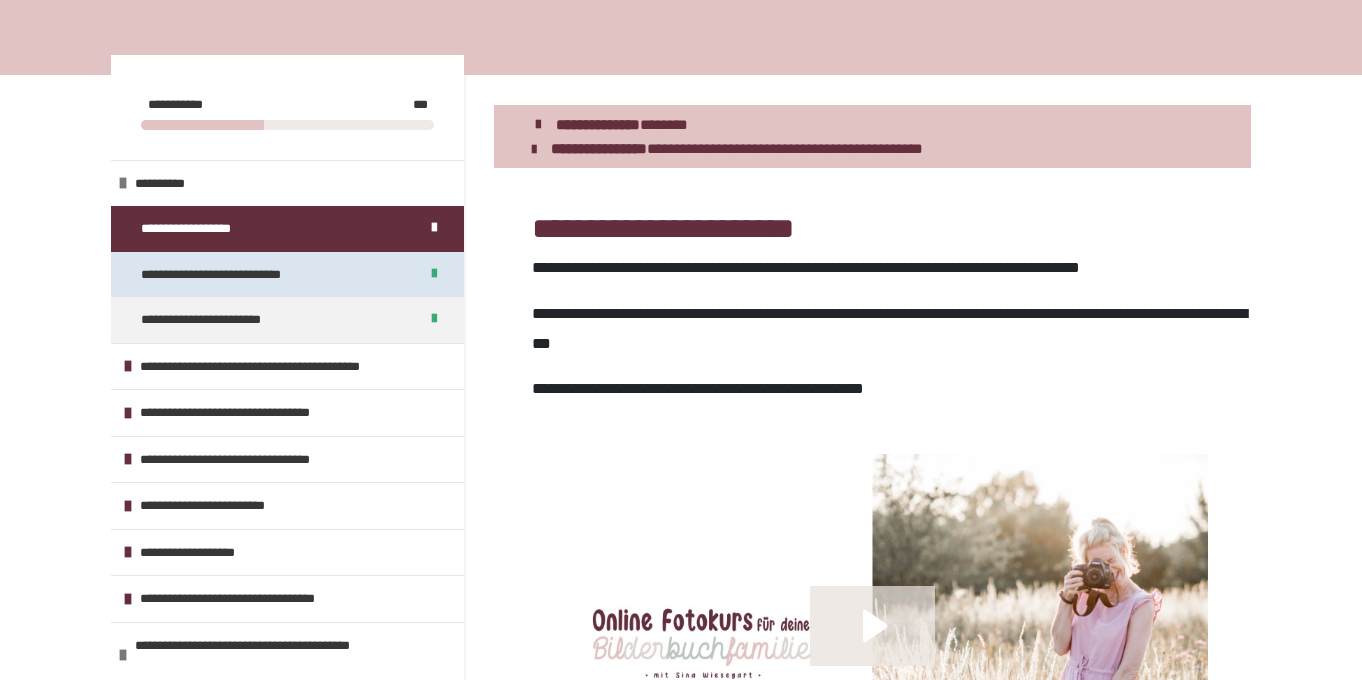 click on "**********" at bounding box center [287, 275] 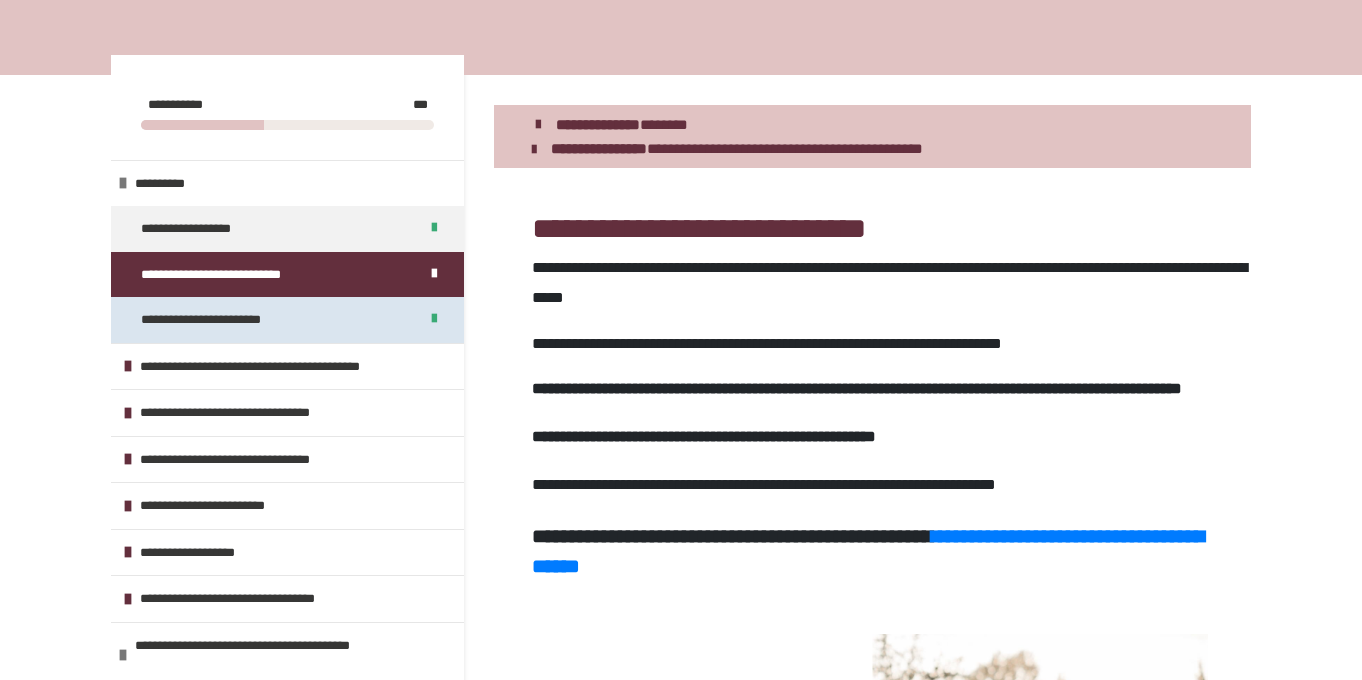 click on "**********" at bounding box center [229, 320] 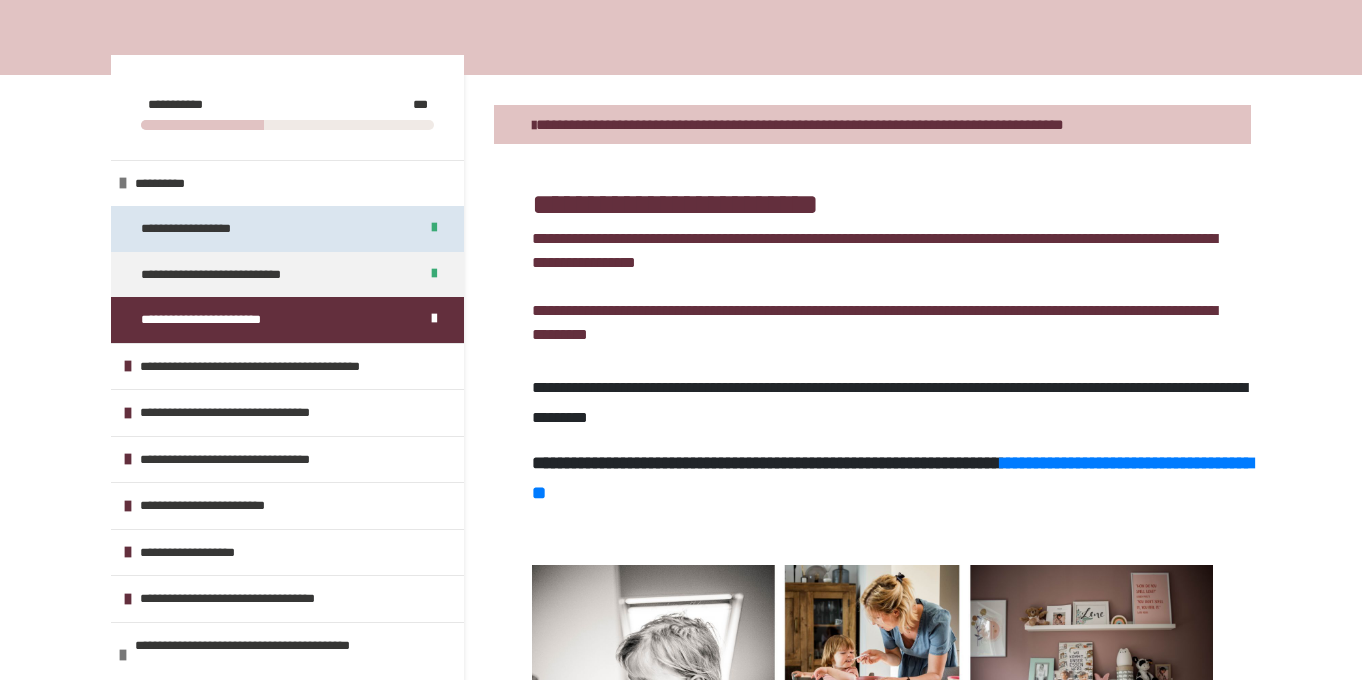 click on "**********" at bounding box center [197, 229] 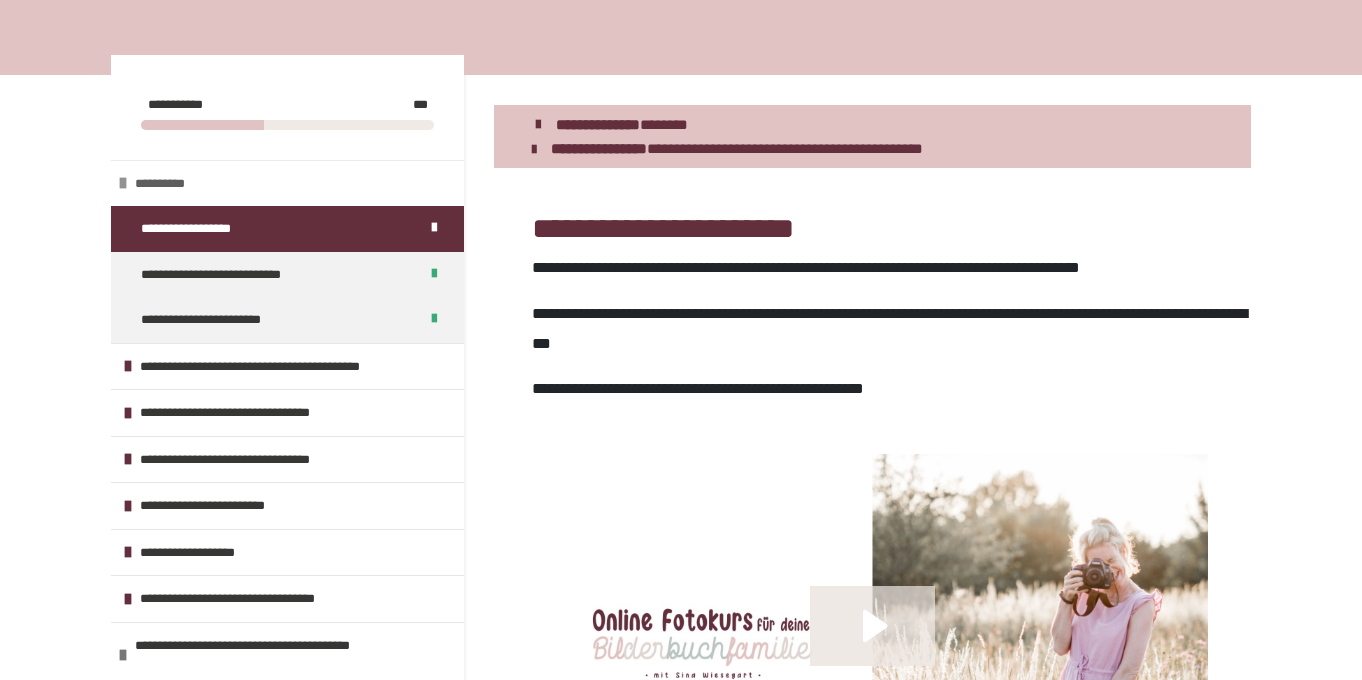 click on "**********" at bounding box center (177, 184) 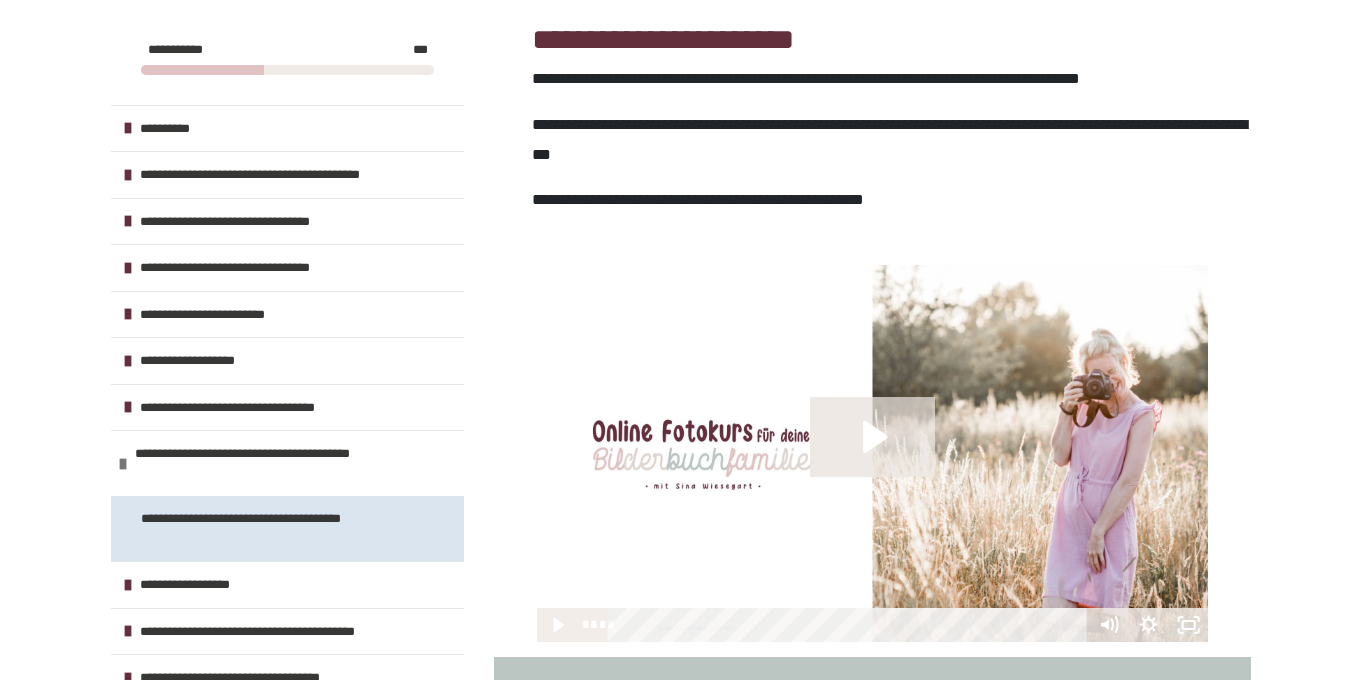 click on "**********" at bounding box center [272, 528] 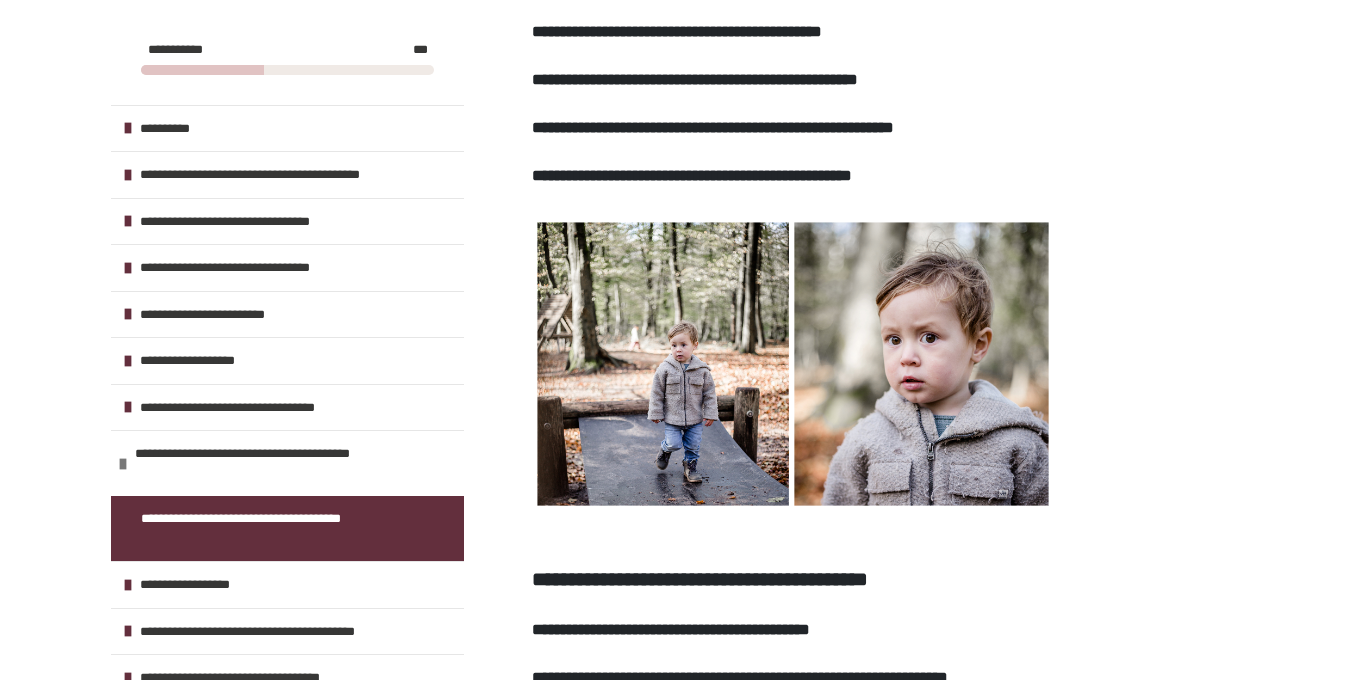 scroll, scrollTop: 2641, scrollLeft: 0, axis: vertical 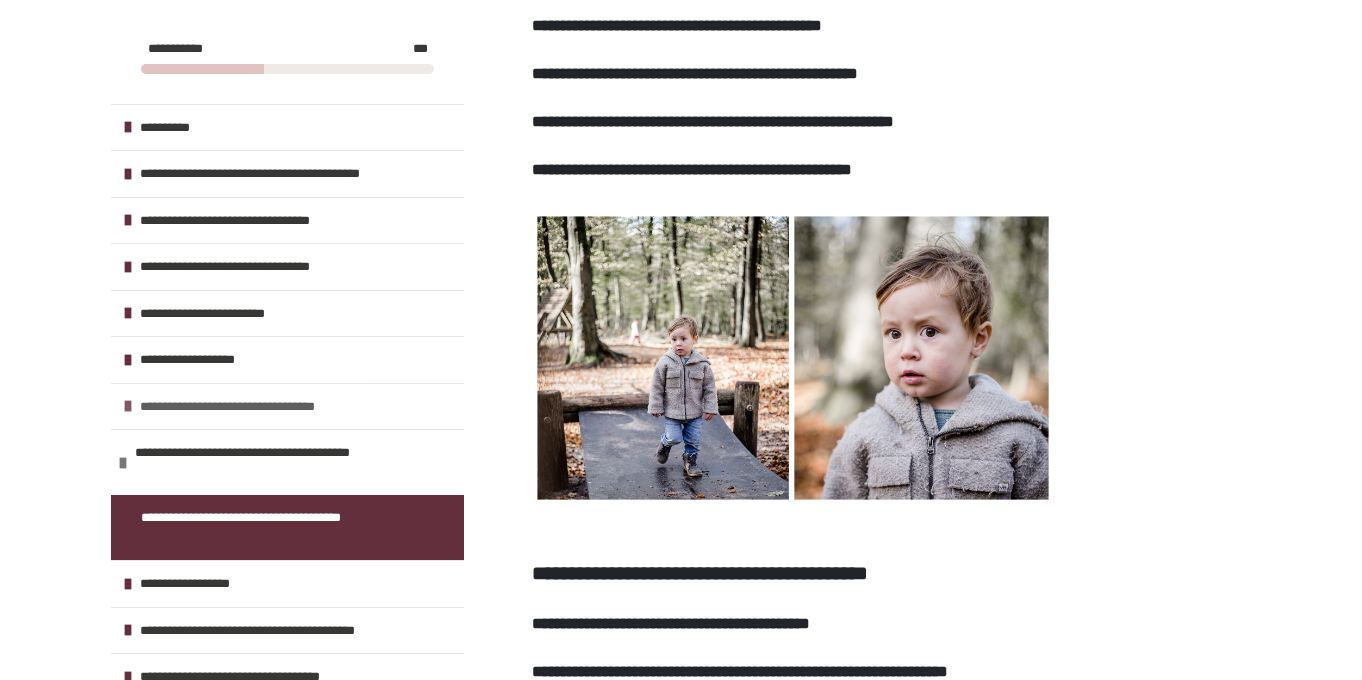 click at bounding box center [128, 406] 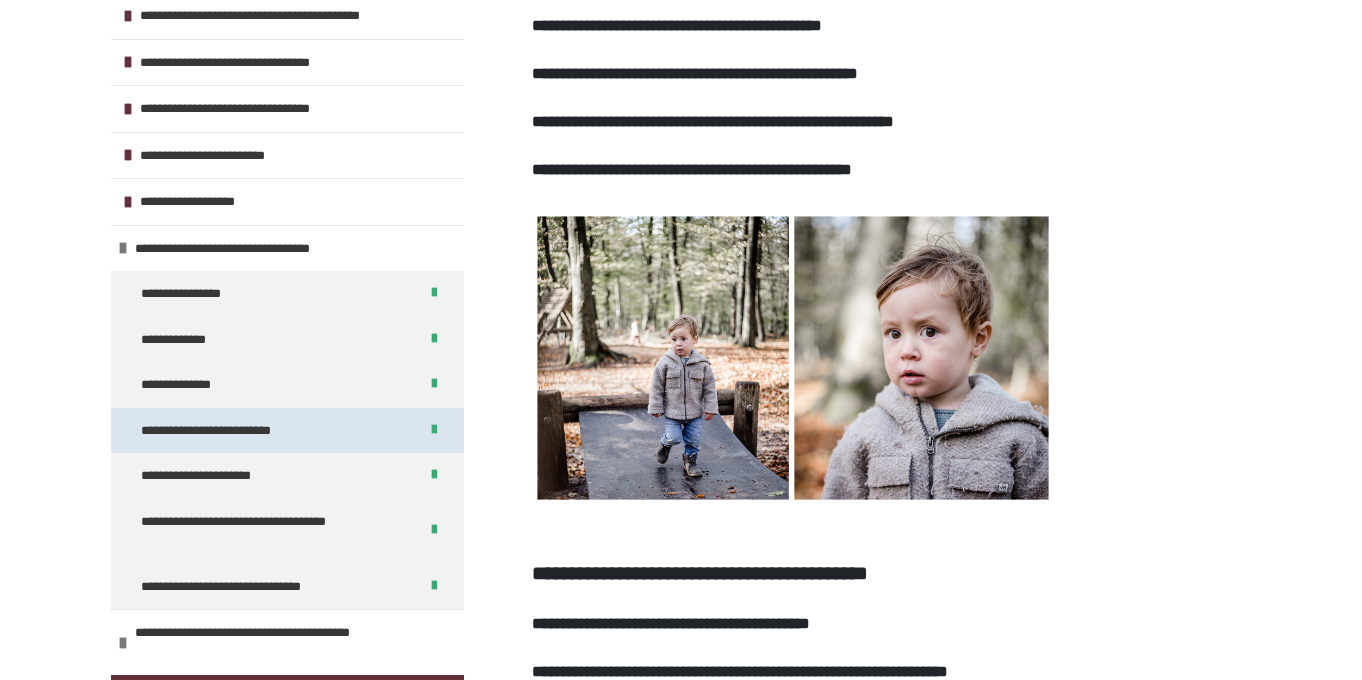 scroll, scrollTop: 165, scrollLeft: 0, axis: vertical 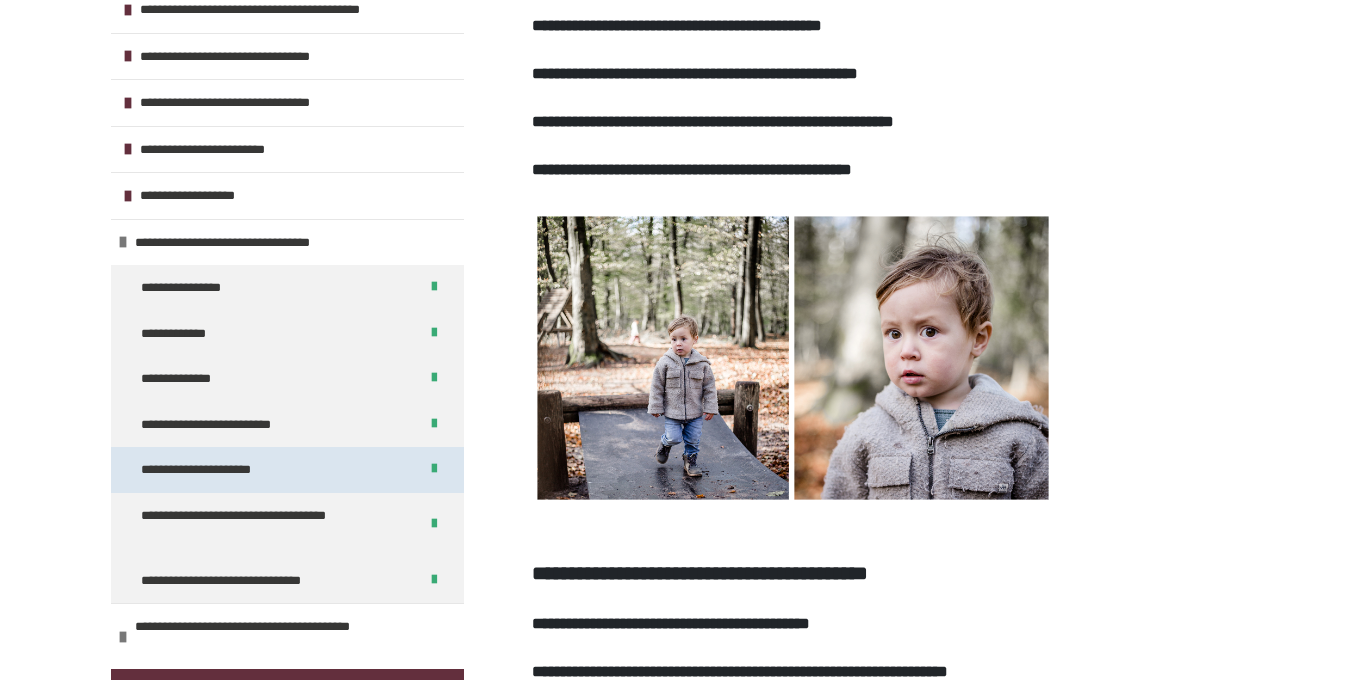 click on "**********" at bounding box center [222, 470] 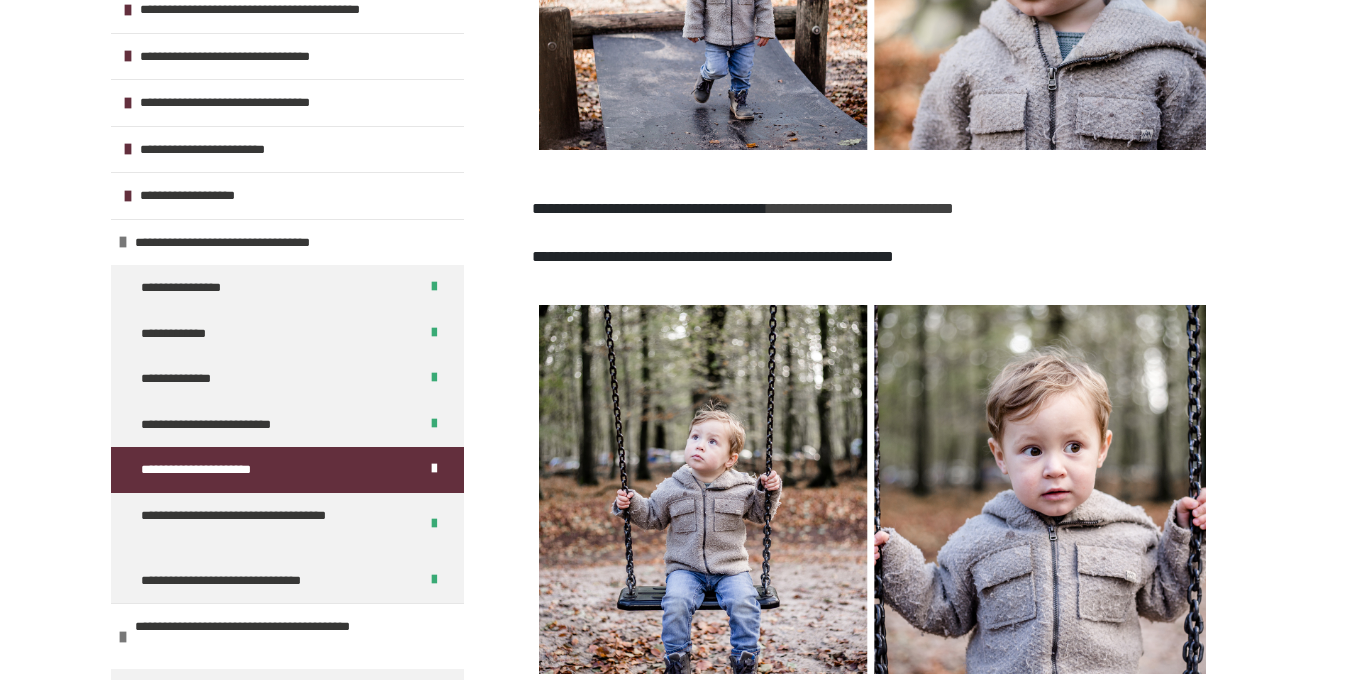 scroll, scrollTop: 1927, scrollLeft: 0, axis: vertical 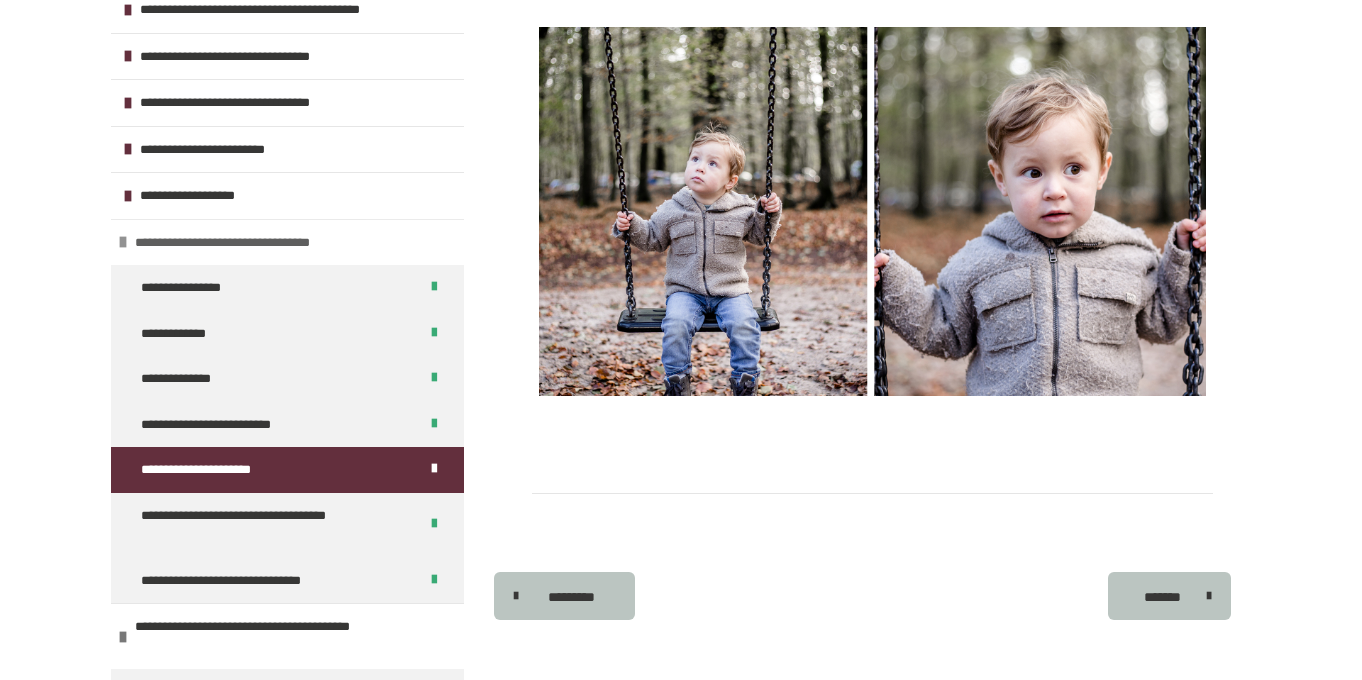 click on "**********" at bounding box center (287, 242) 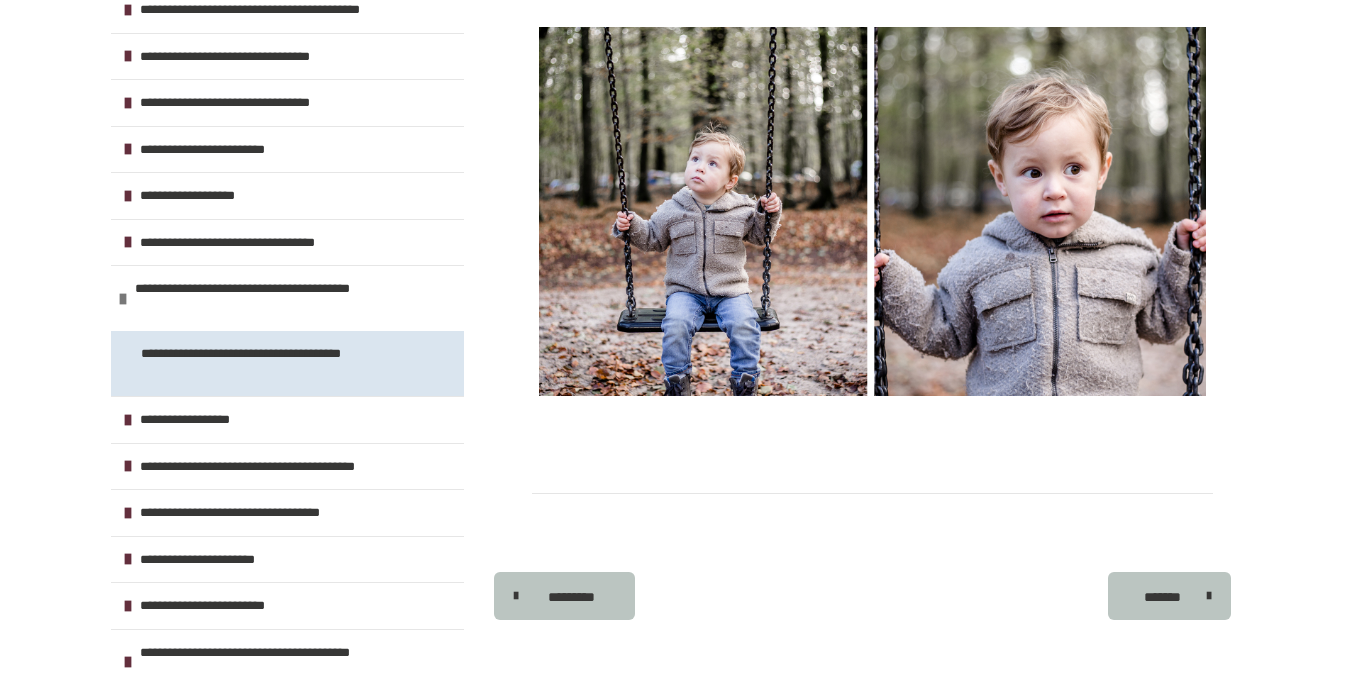 click on "**********" at bounding box center (272, 363) 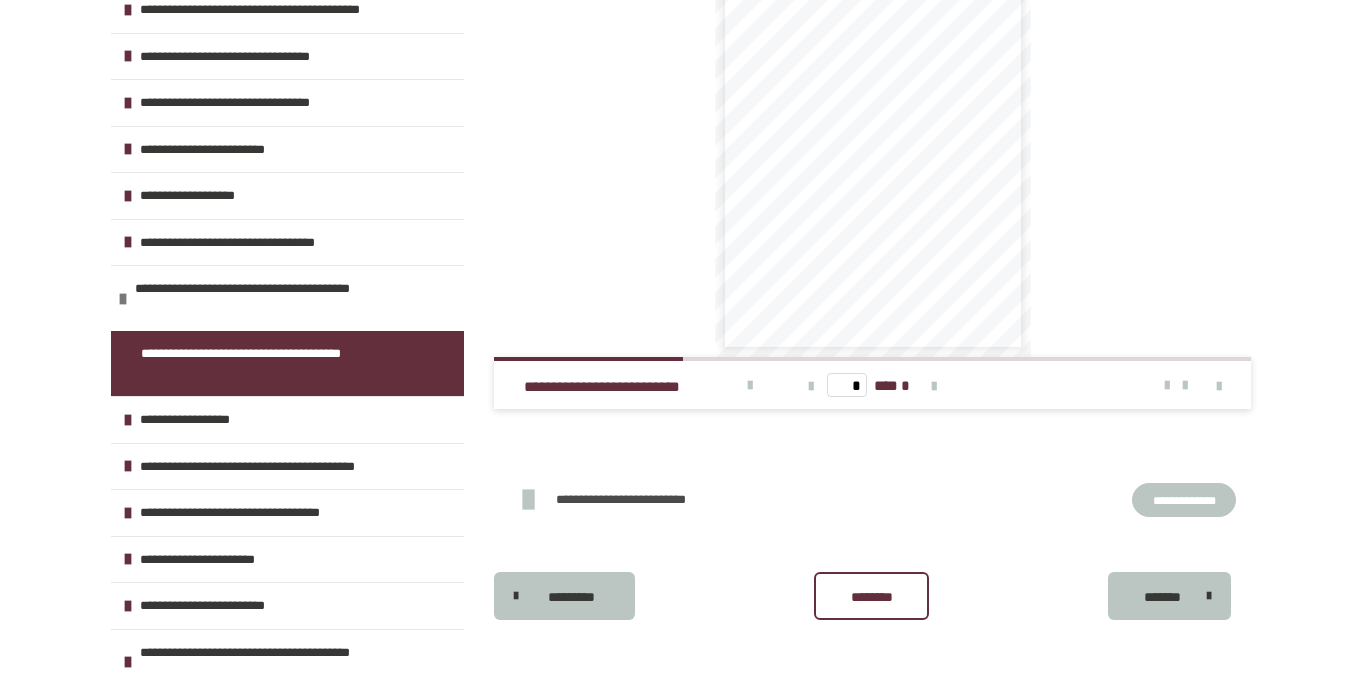 scroll, scrollTop: 4417, scrollLeft: 0, axis: vertical 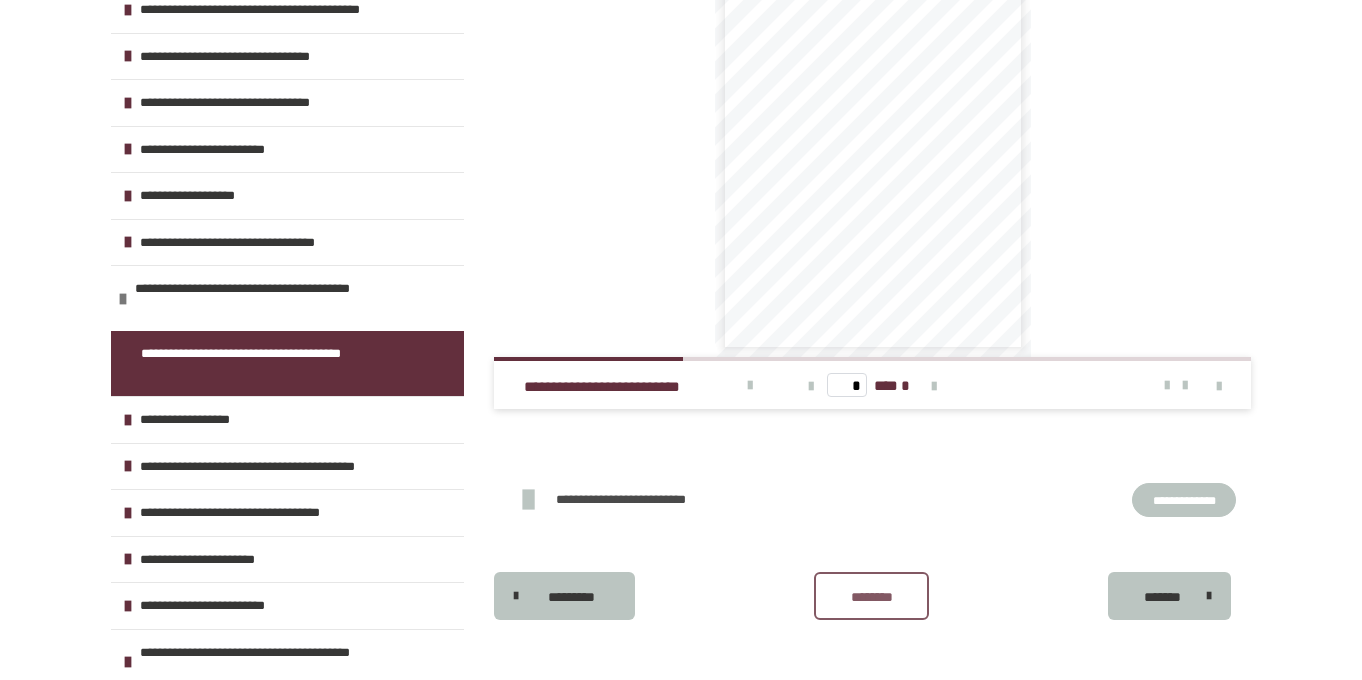 click on "********" at bounding box center [872, 596] 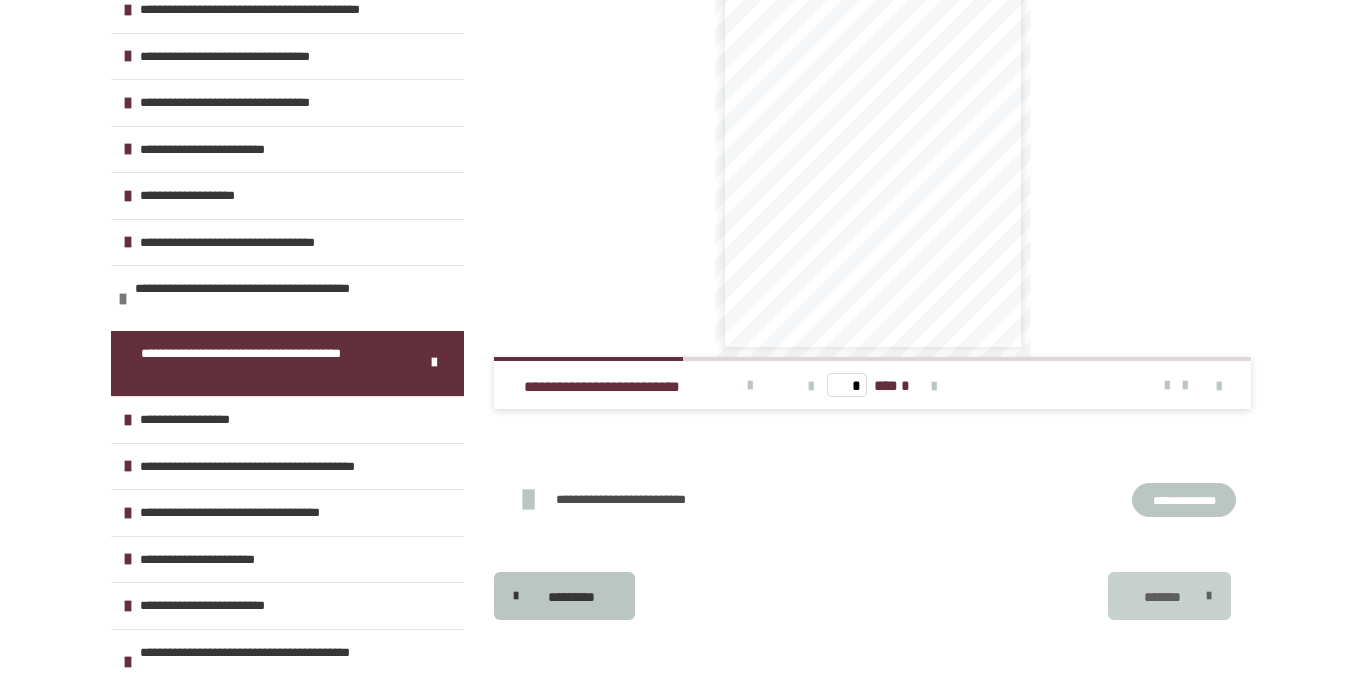click on "*******" at bounding box center [1162, 597] 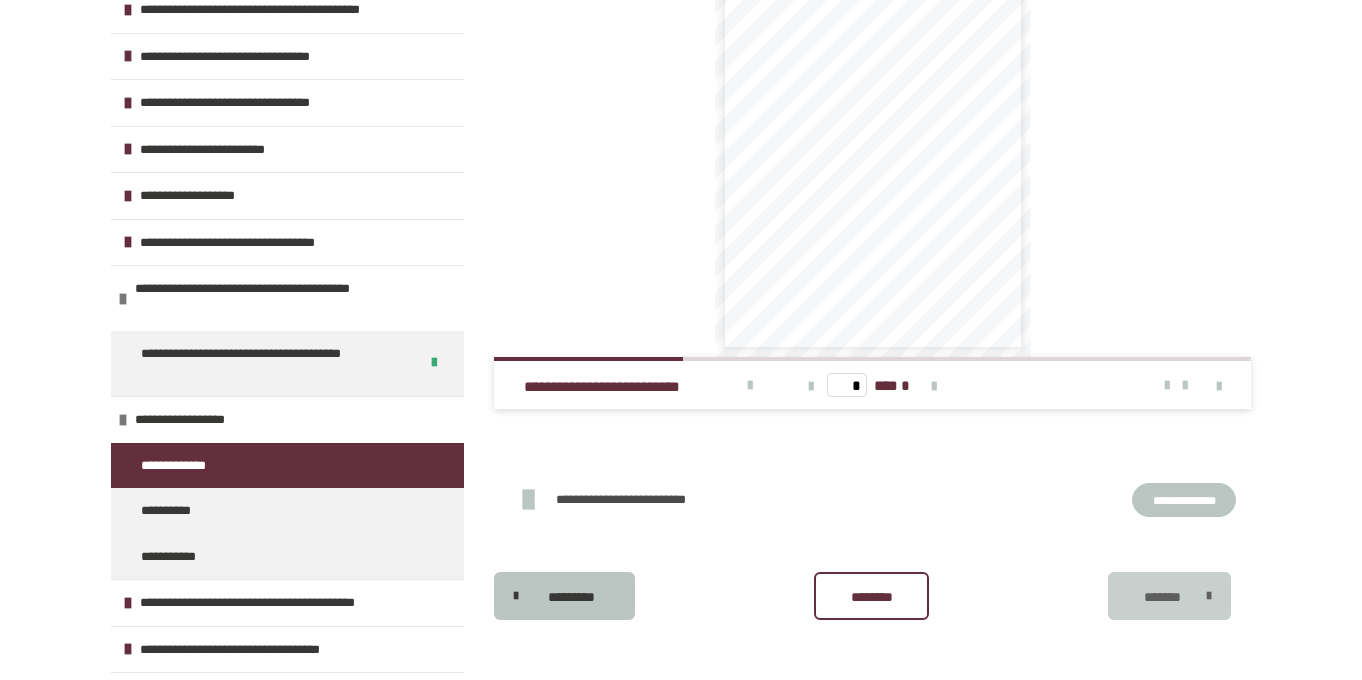 scroll, scrollTop: 1207, scrollLeft: 0, axis: vertical 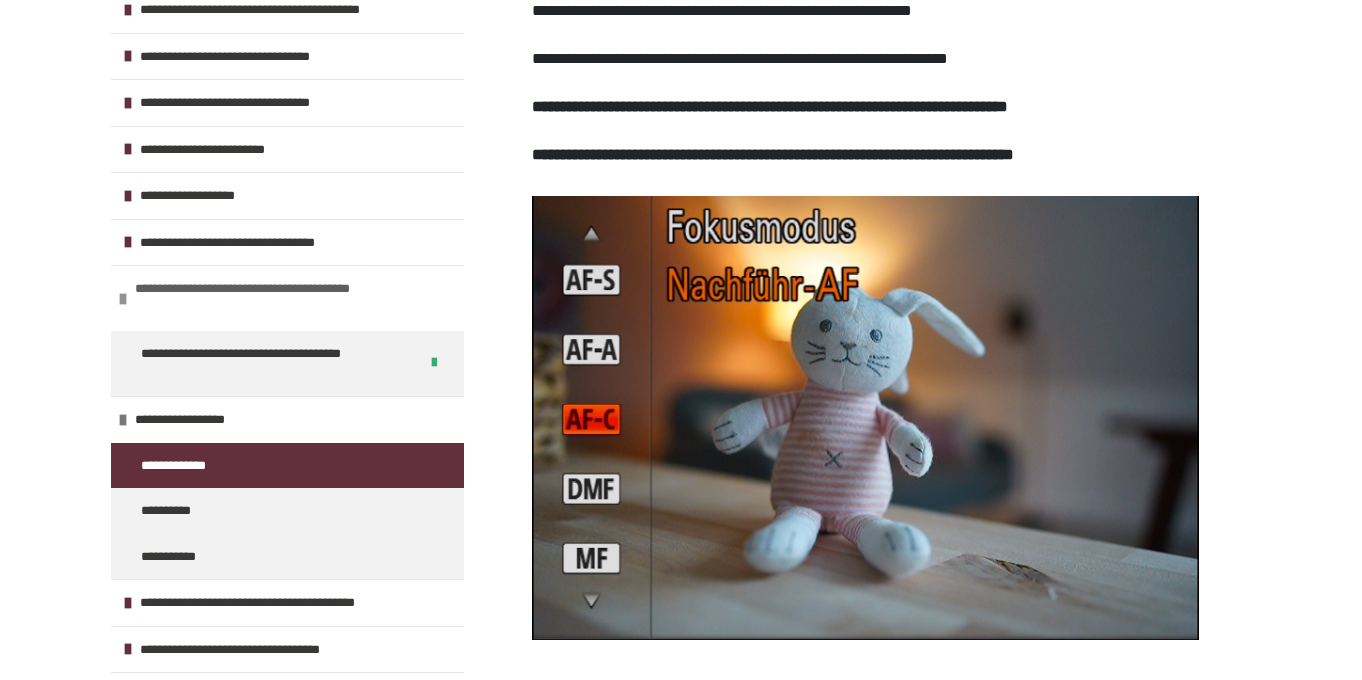 click at bounding box center [123, 299] 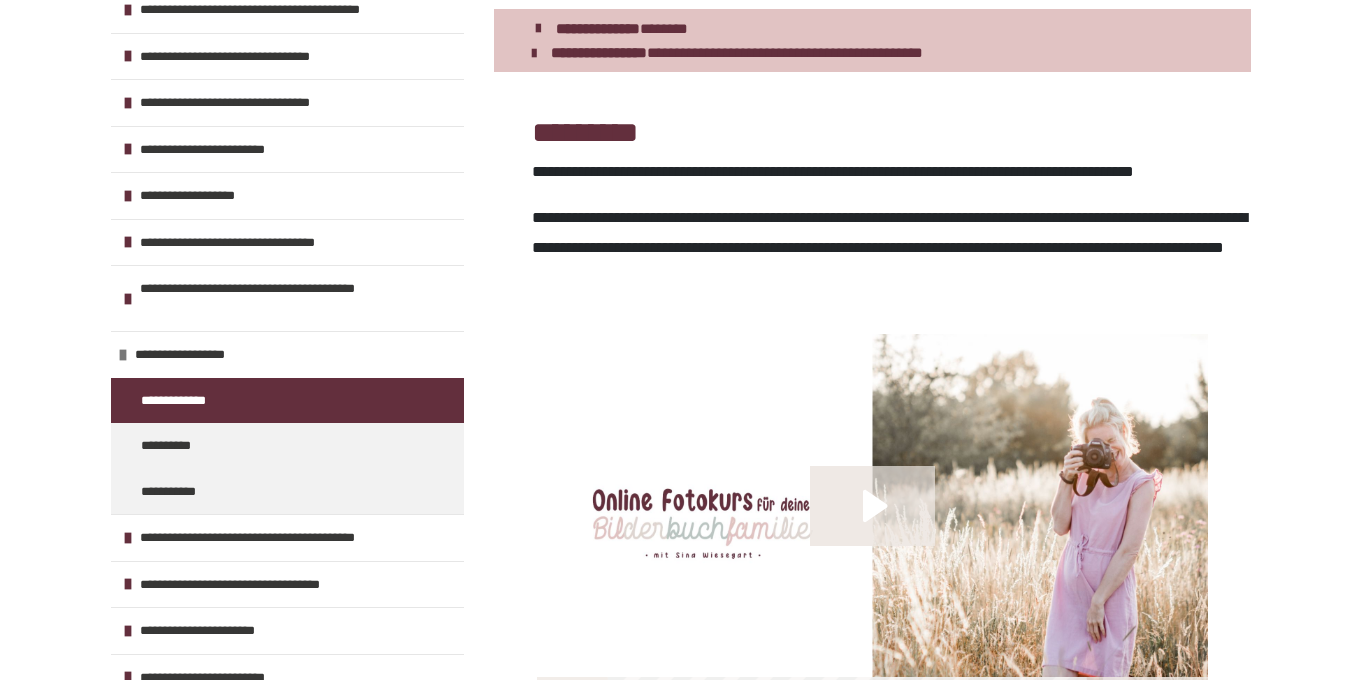 scroll, scrollTop: 0, scrollLeft: 0, axis: both 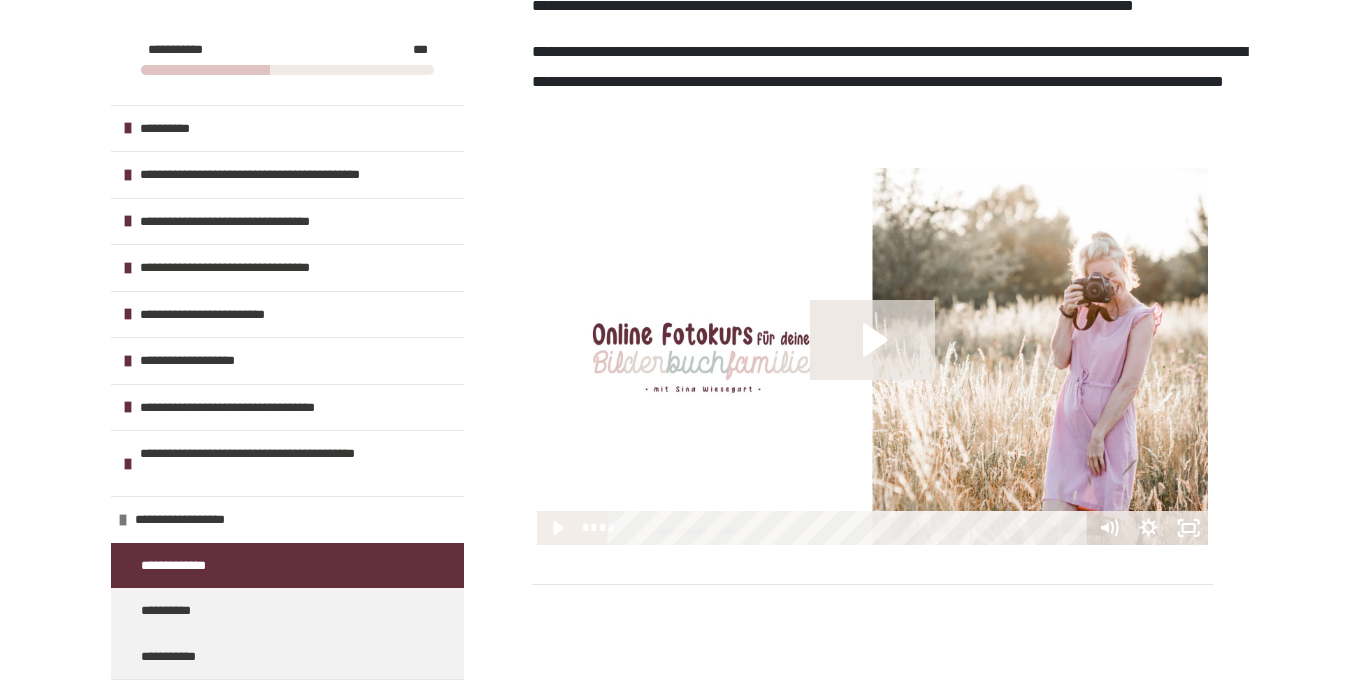 click 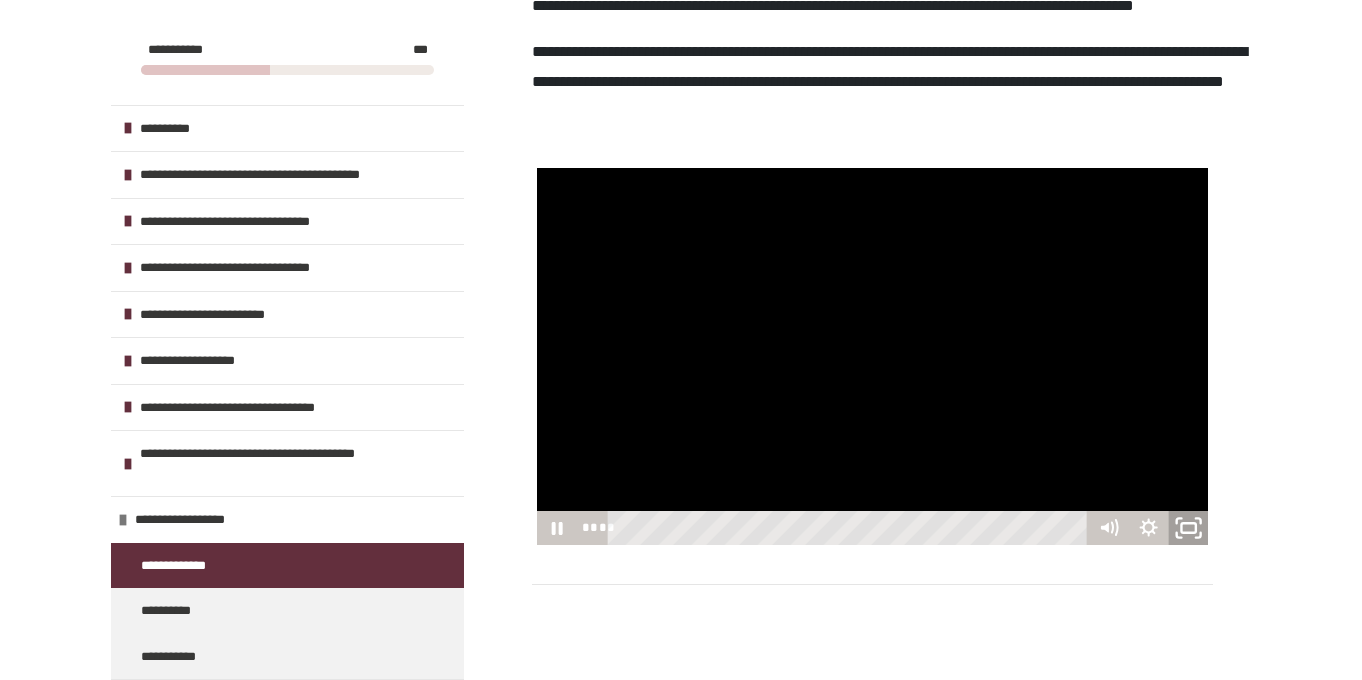 click 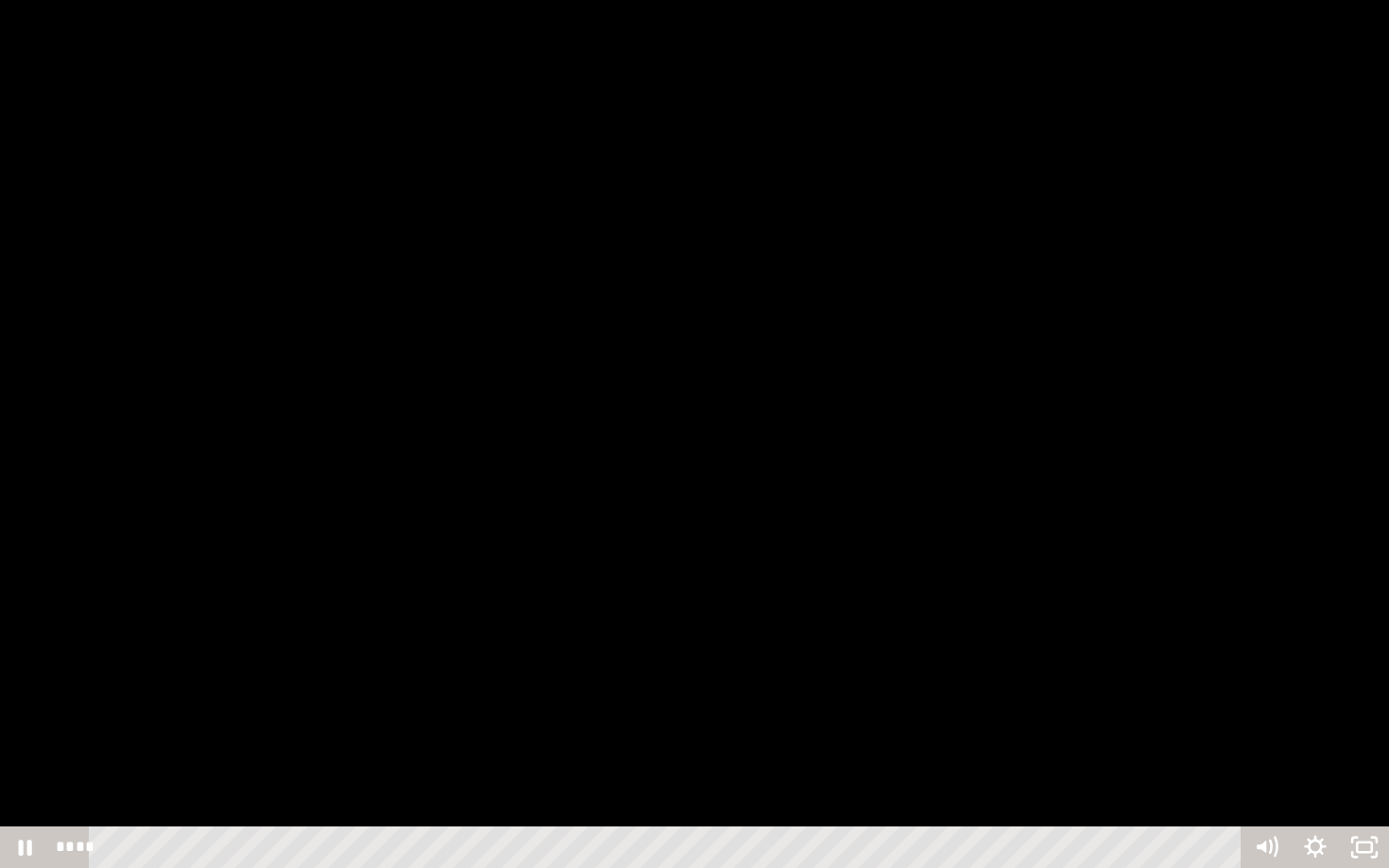 click at bounding box center [694, 434] 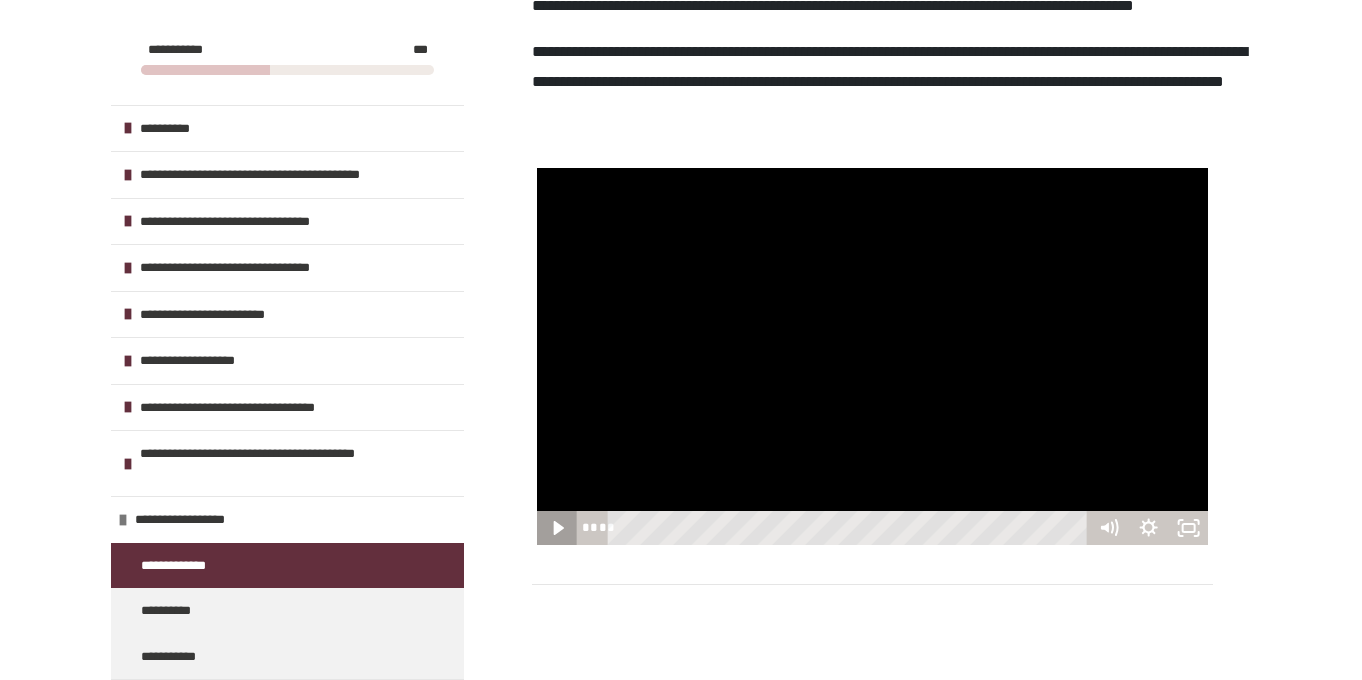 click 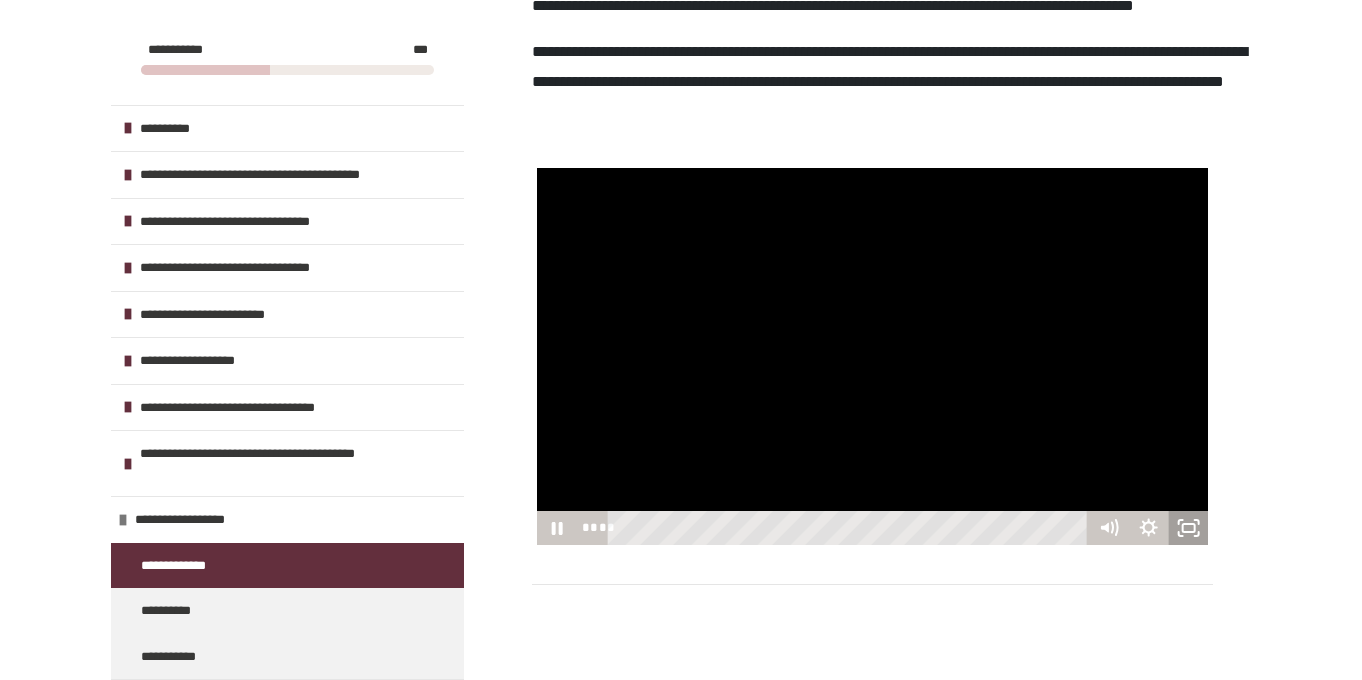 click 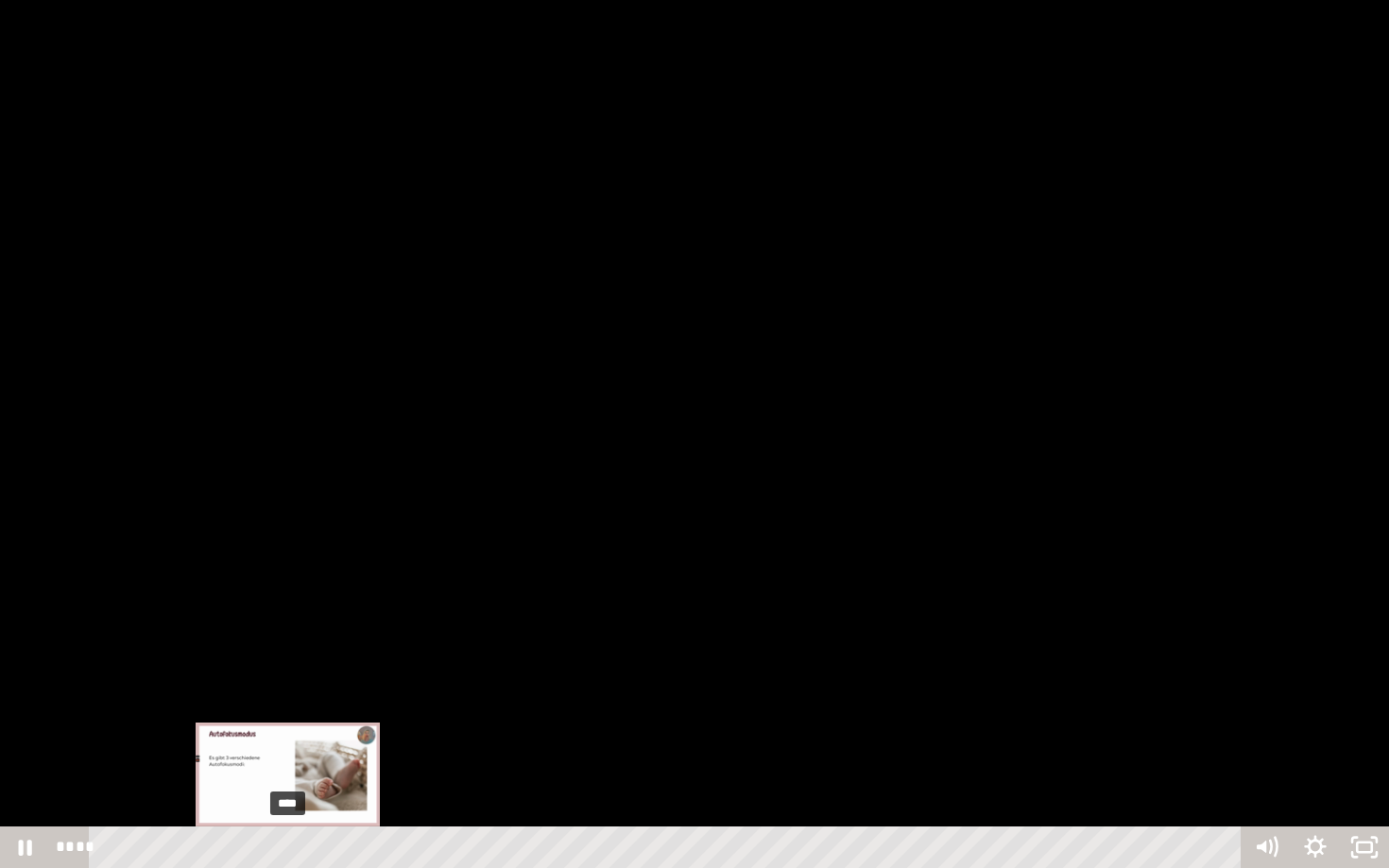 click on "****" at bounding box center (668, 847) 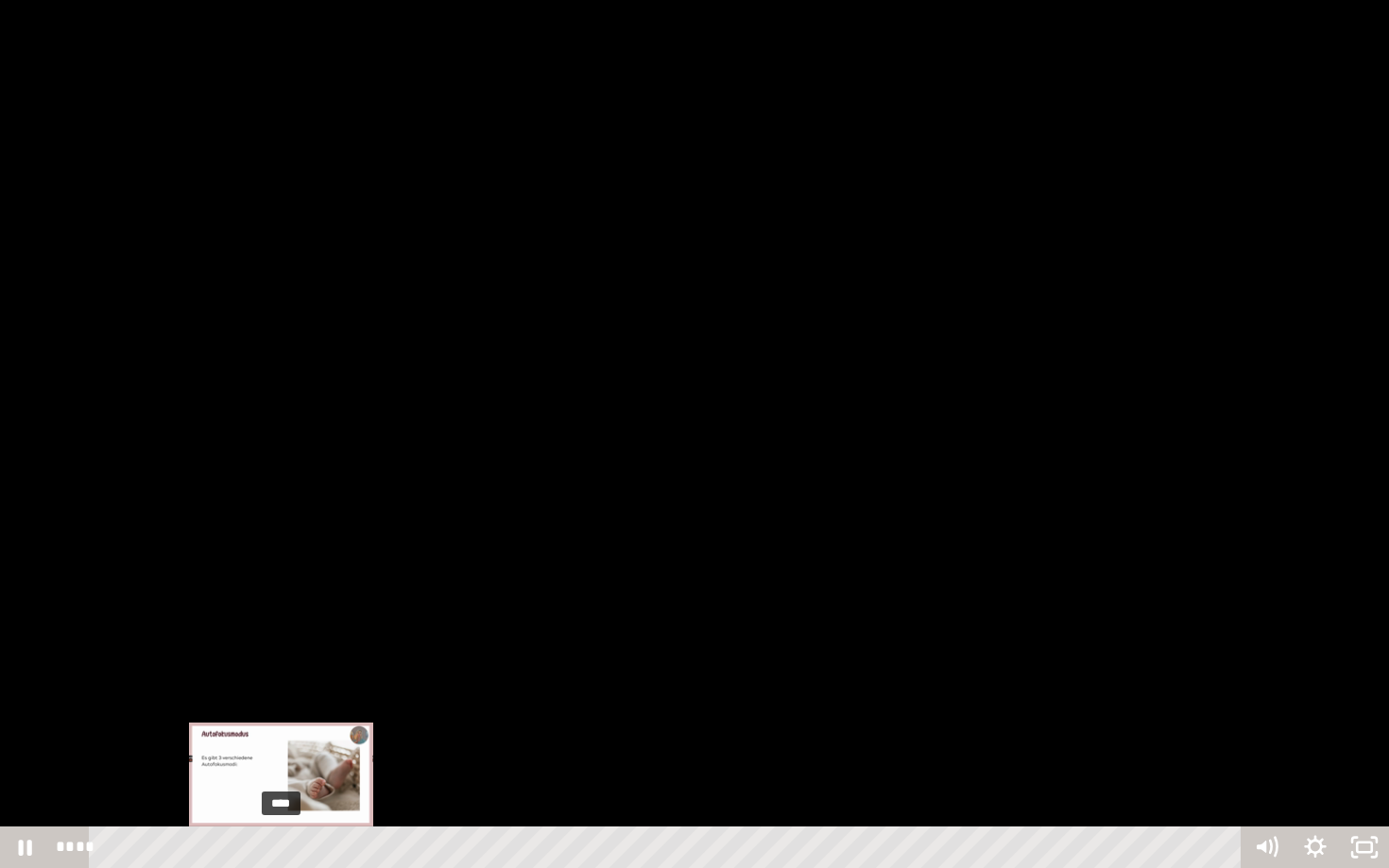 click on "****" at bounding box center (668, 847) 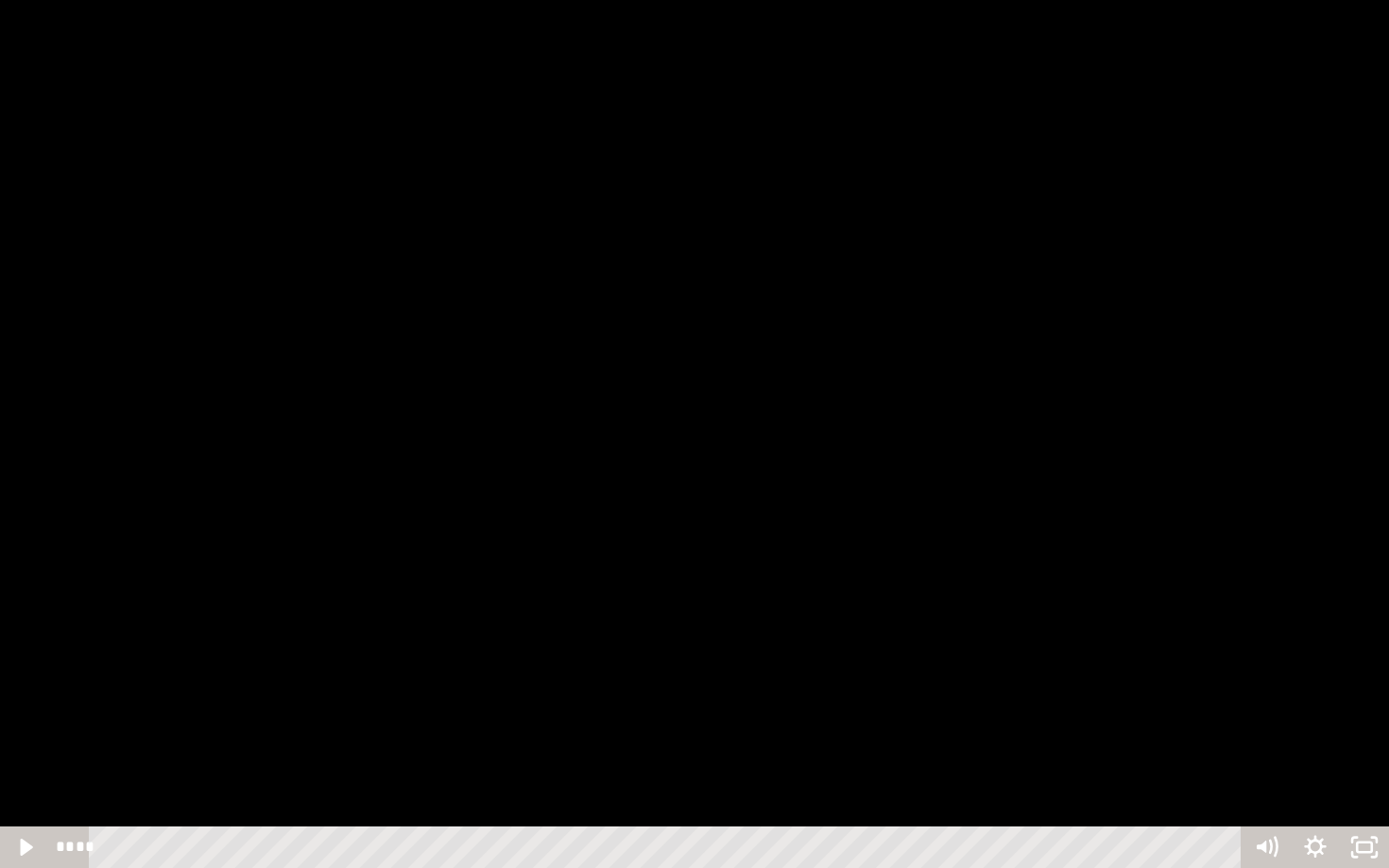 click at bounding box center (694, 434) 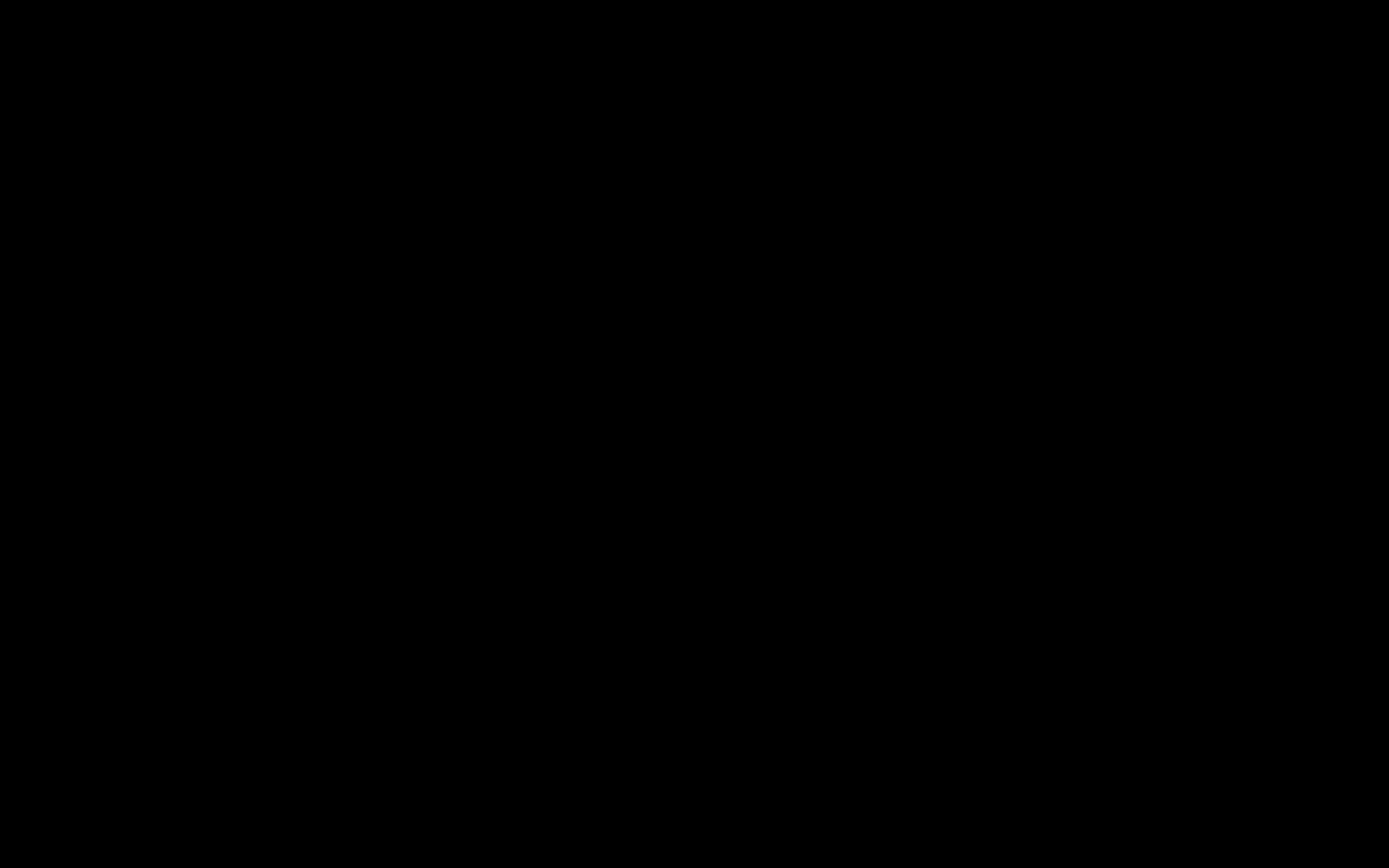 type 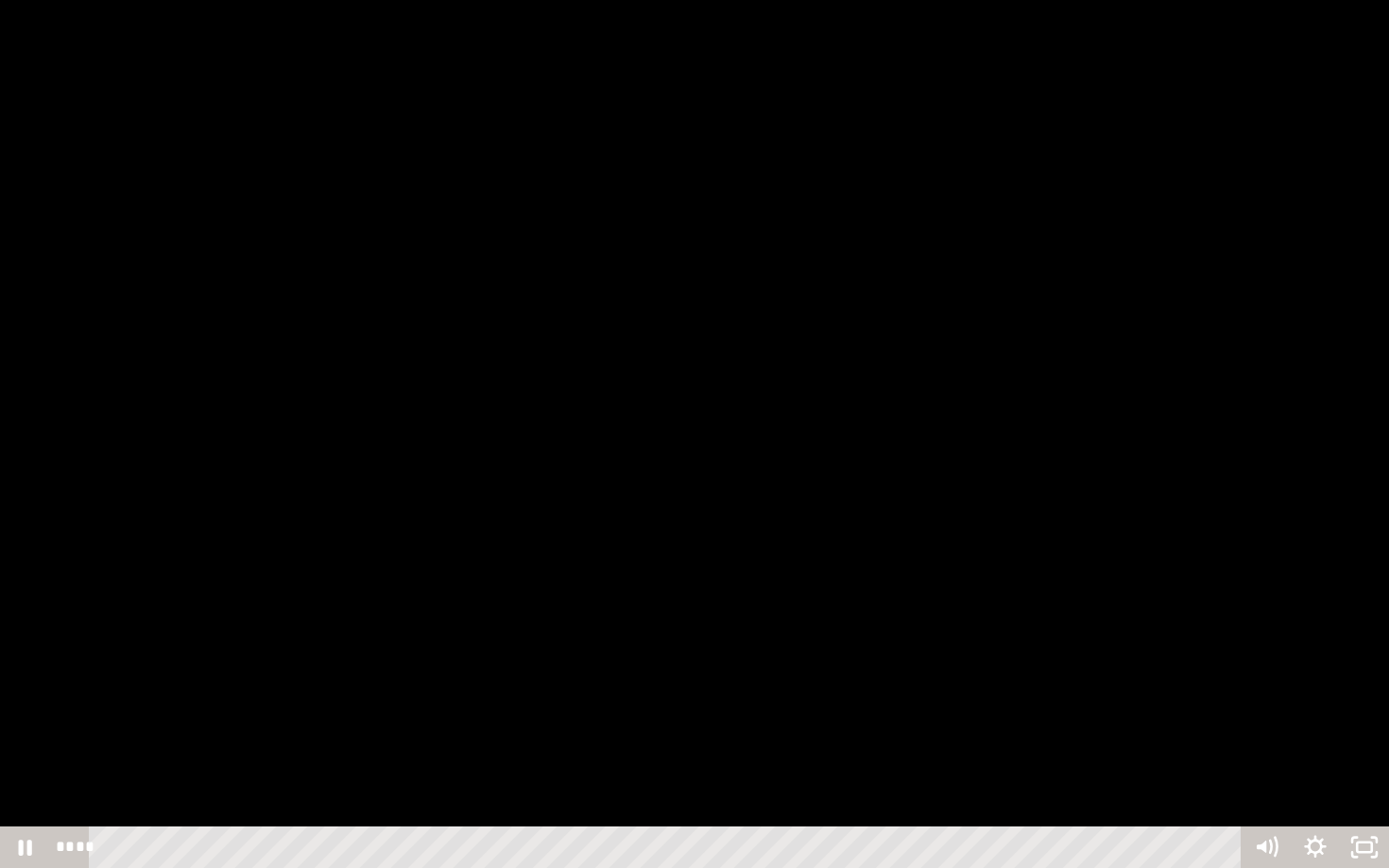 click at bounding box center (694, 434) 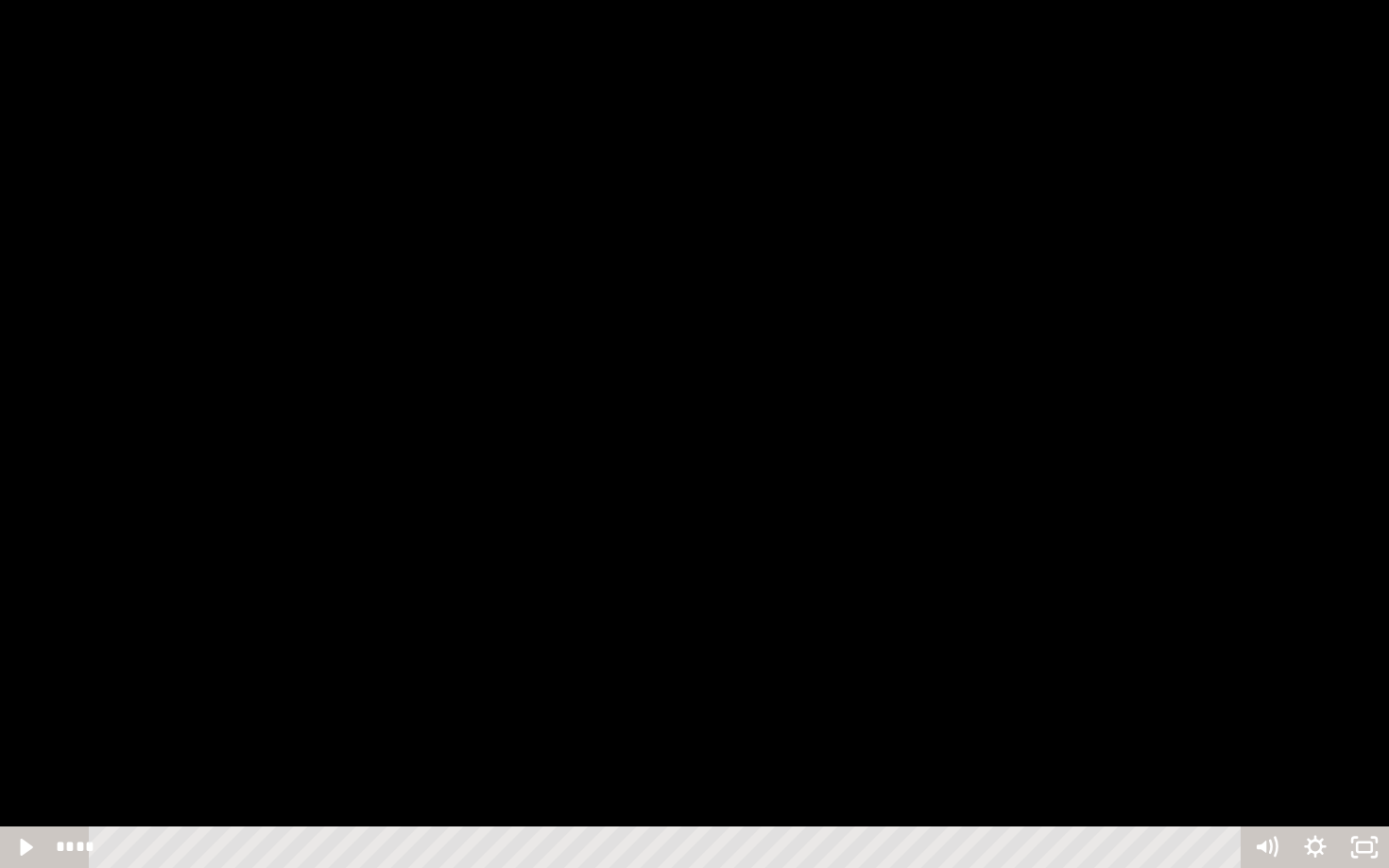 click at bounding box center (694, 434) 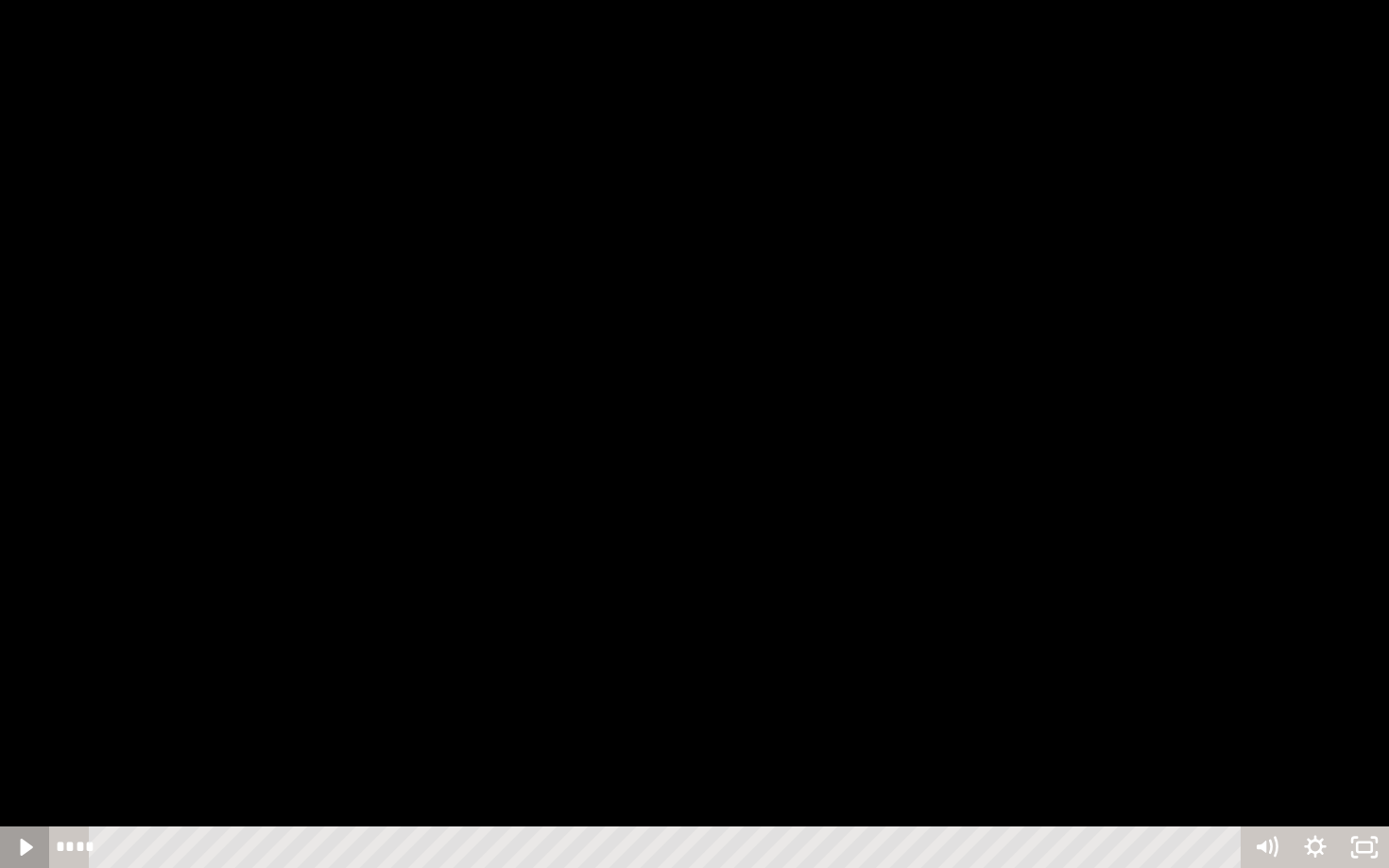 click 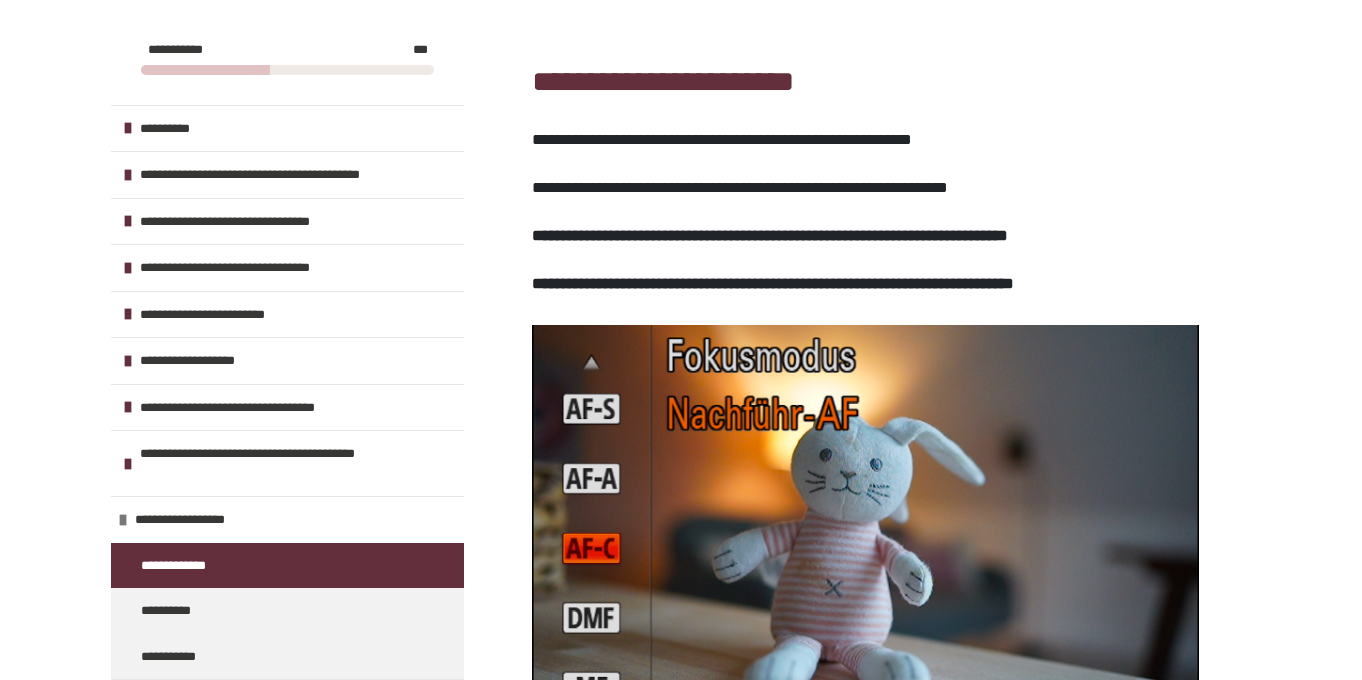 scroll, scrollTop: 1079, scrollLeft: 0, axis: vertical 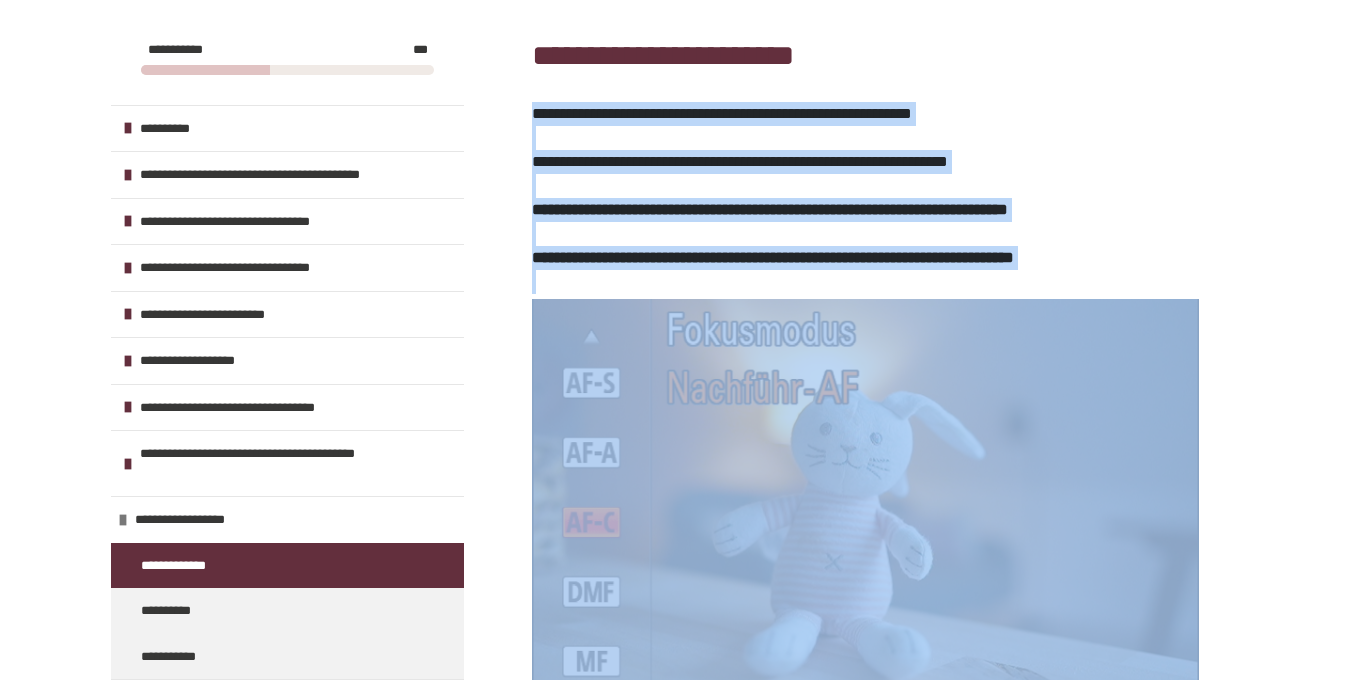 drag, startPoint x: 532, startPoint y: 201, endPoint x: 1042, endPoint y: 416, distance: 553.4664 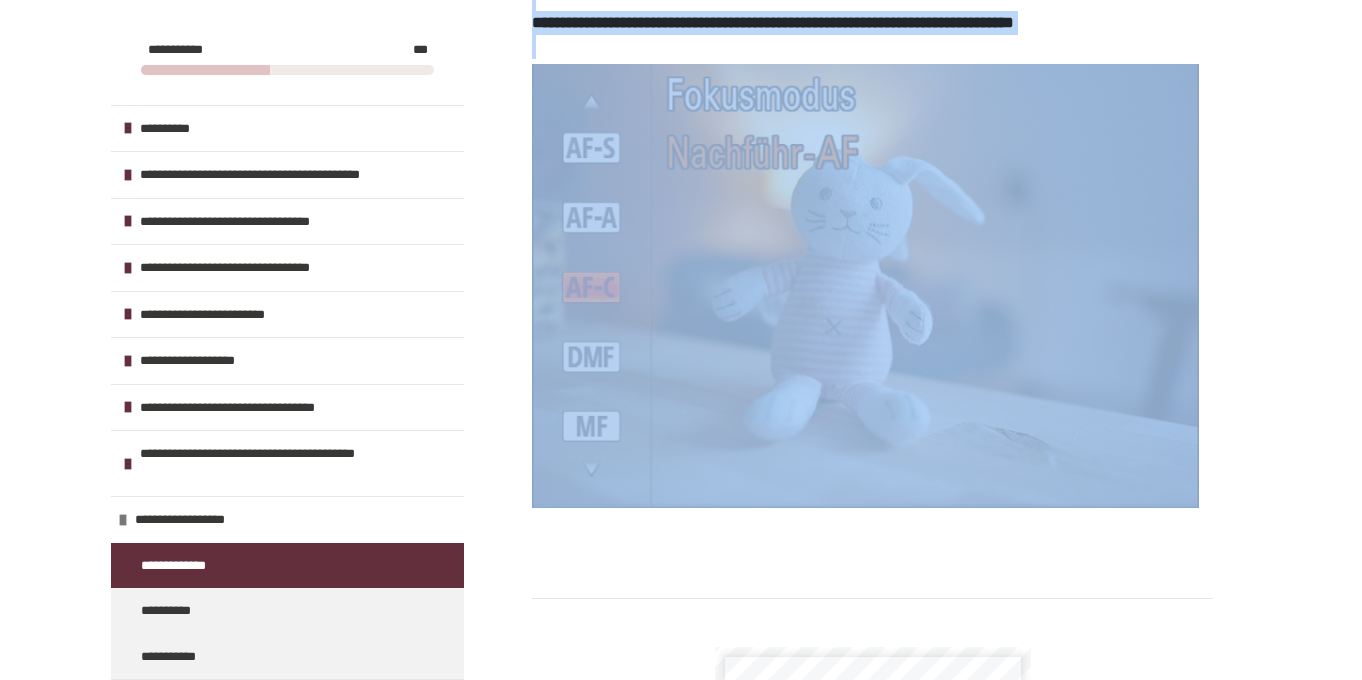 scroll, scrollTop: 1628, scrollLeft: 0, axis: vertical 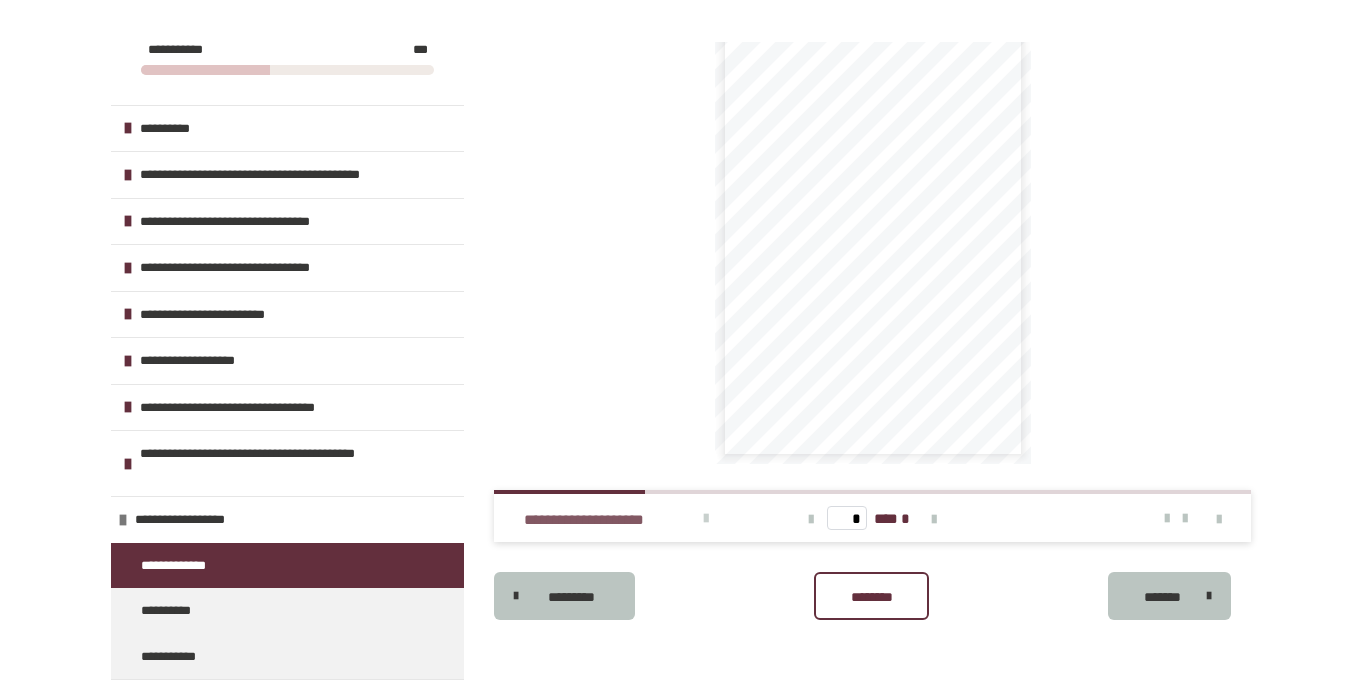 click at bounding box center [706, 517] 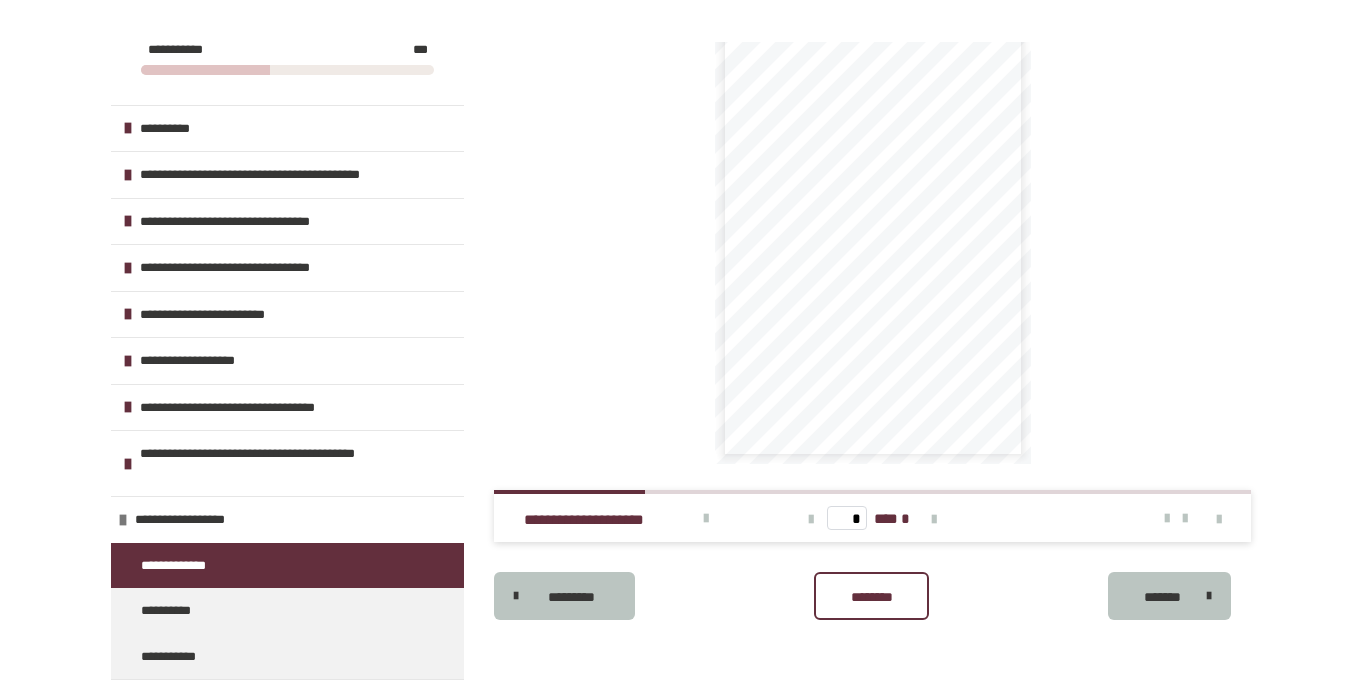 scroll, scrollTop: 0, scrollLeft: 0, axis: both 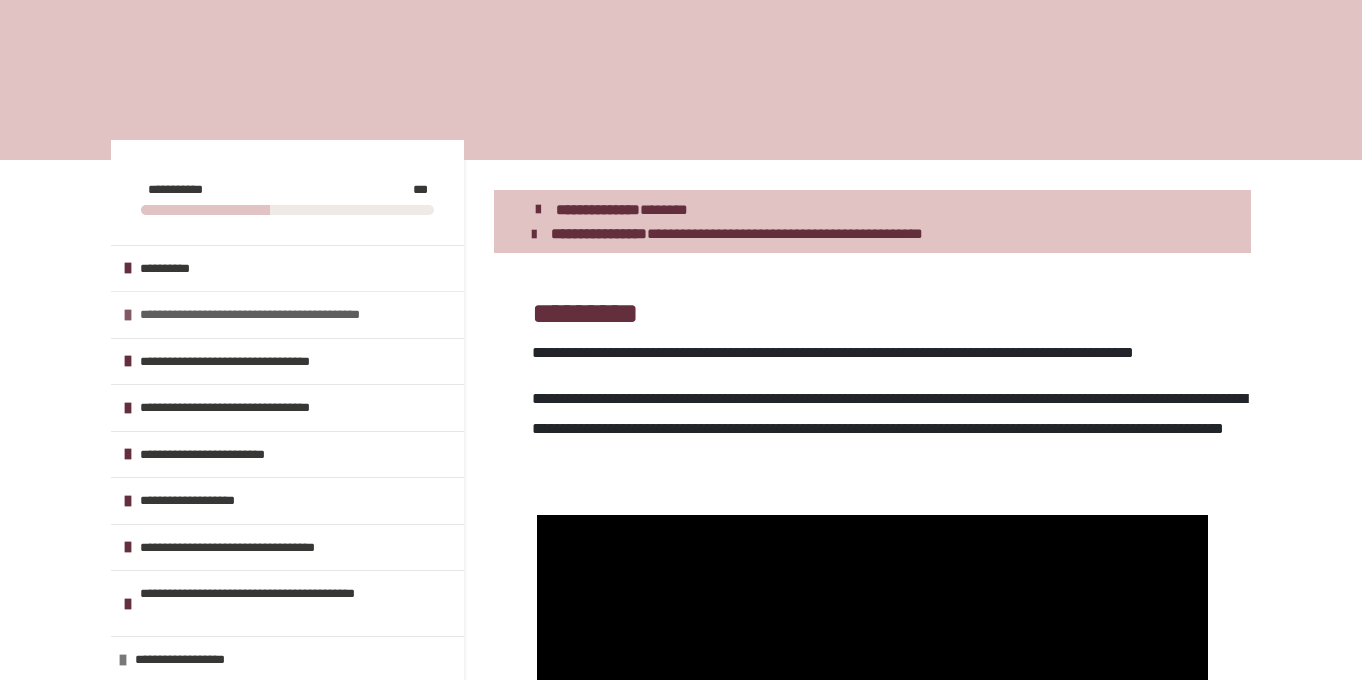 click at bounding box center (128, 315) 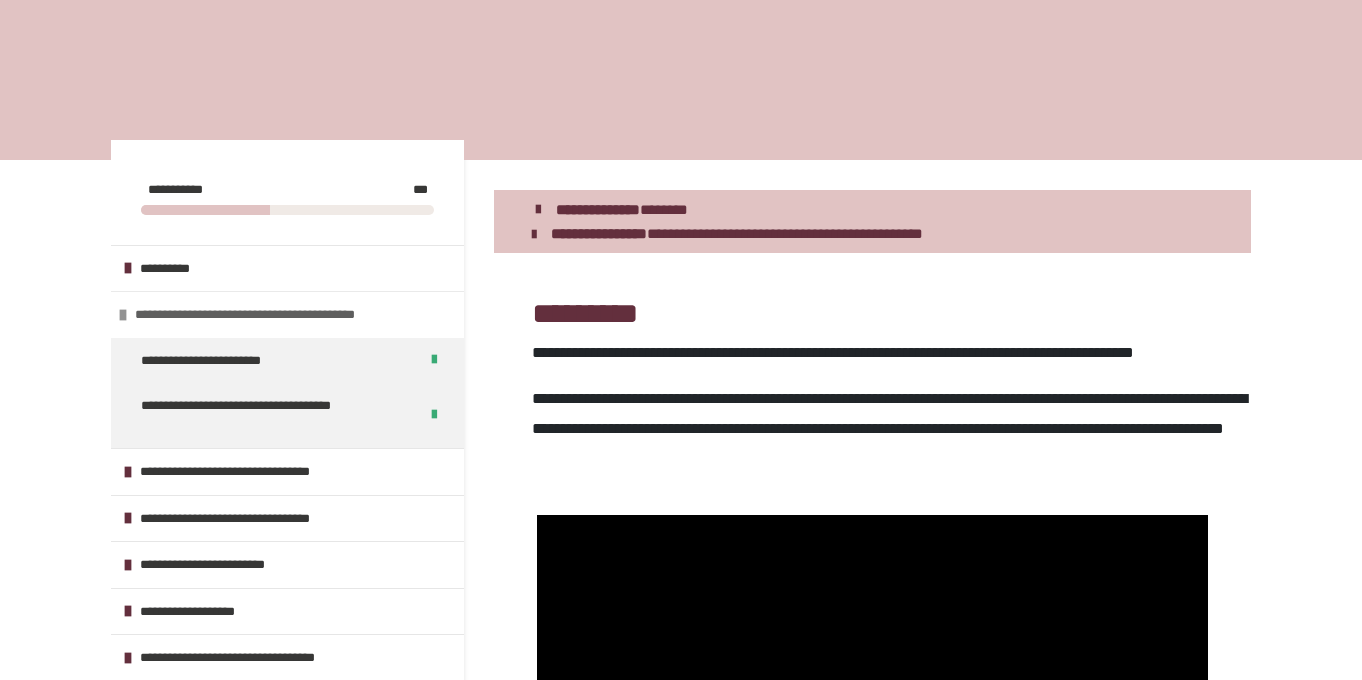 click at bounding box center (123, 315) 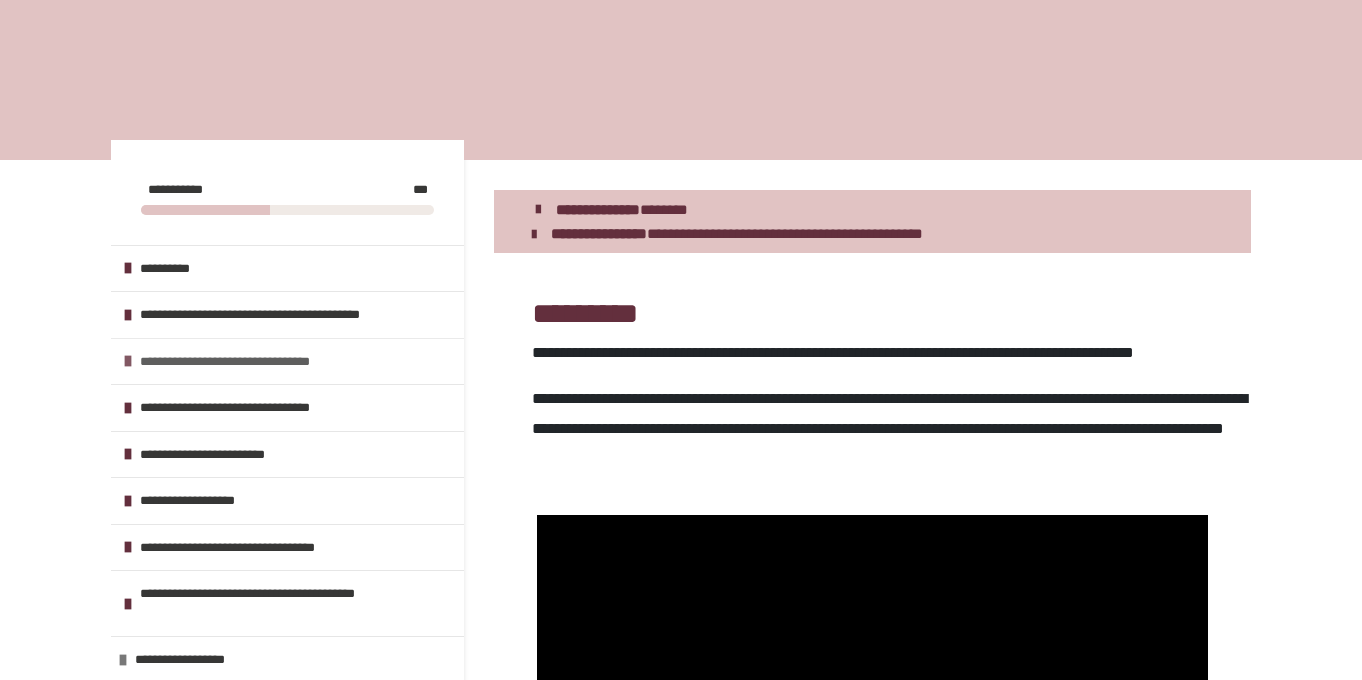 click at bounding box center (128, 361) 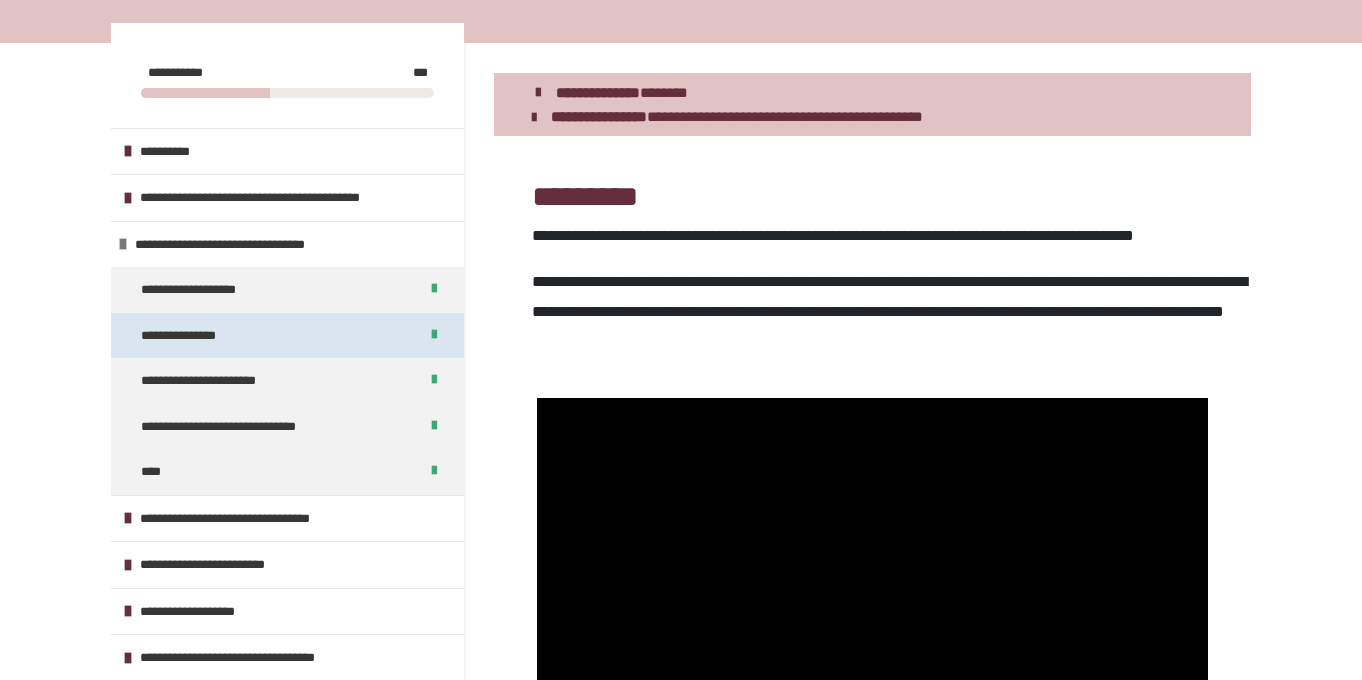 scroll, scrollTop: 238, scrollLeft: 0, axis: vertical 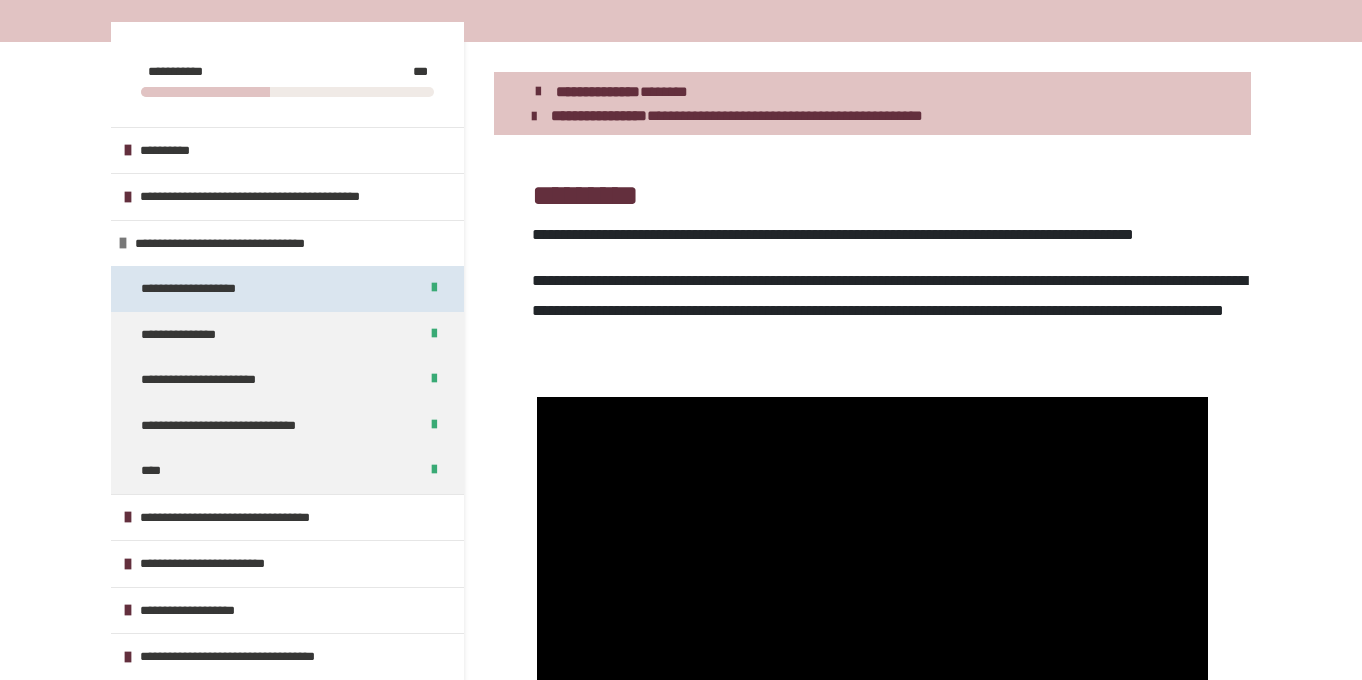 click on "**********" at bounding box center [214, 289] 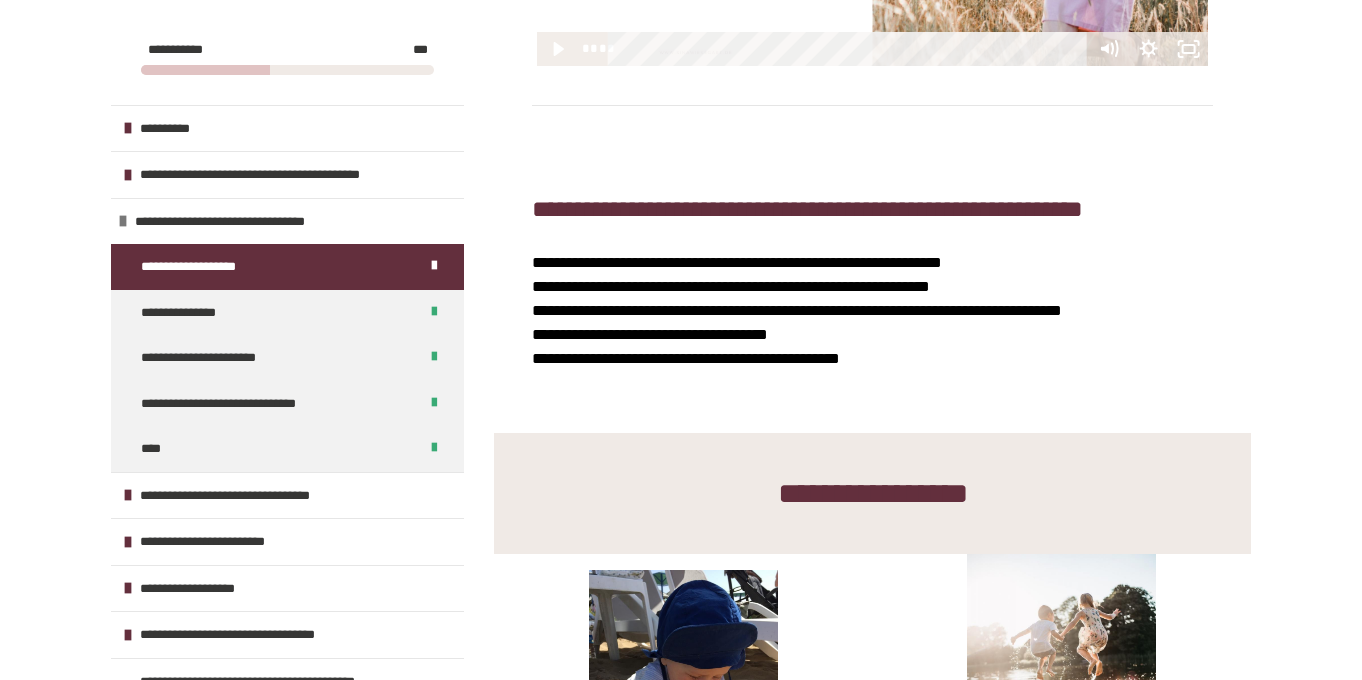 scroll, scrollTop: 937, scrollLeft: 0, axis: vertical 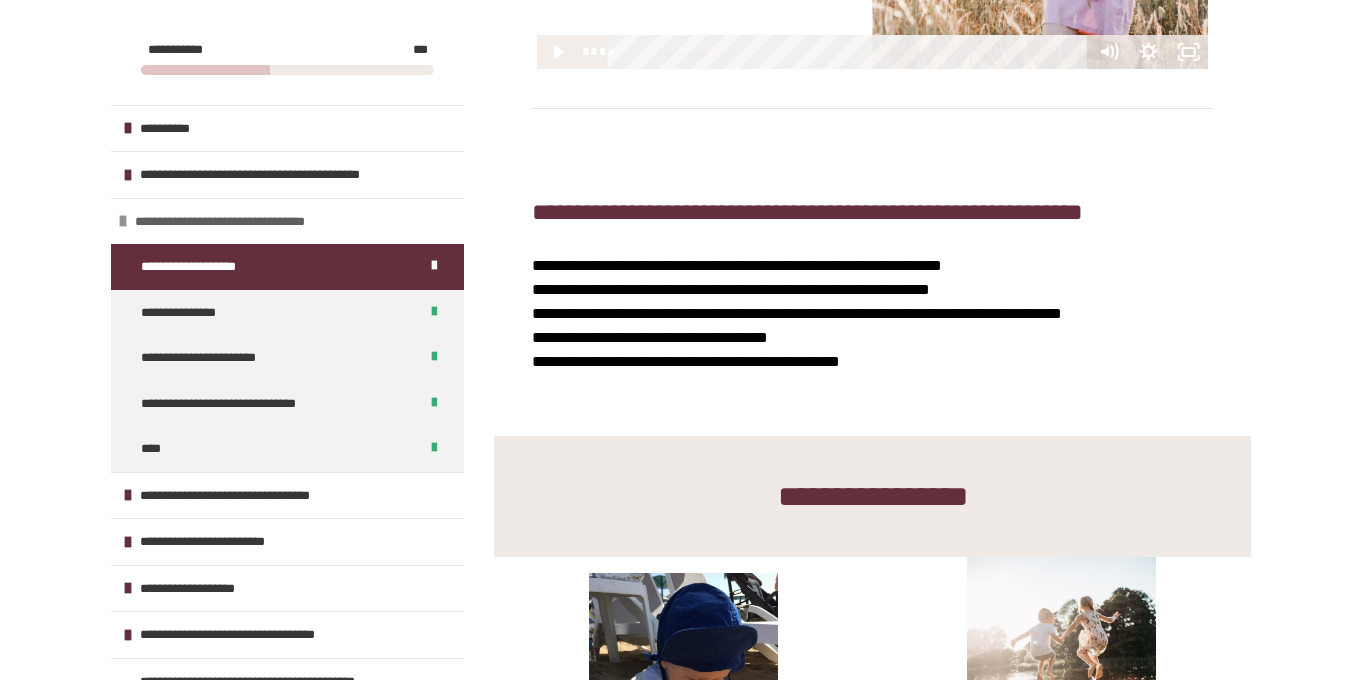 click on "**********" at bounding box center [287, 221] 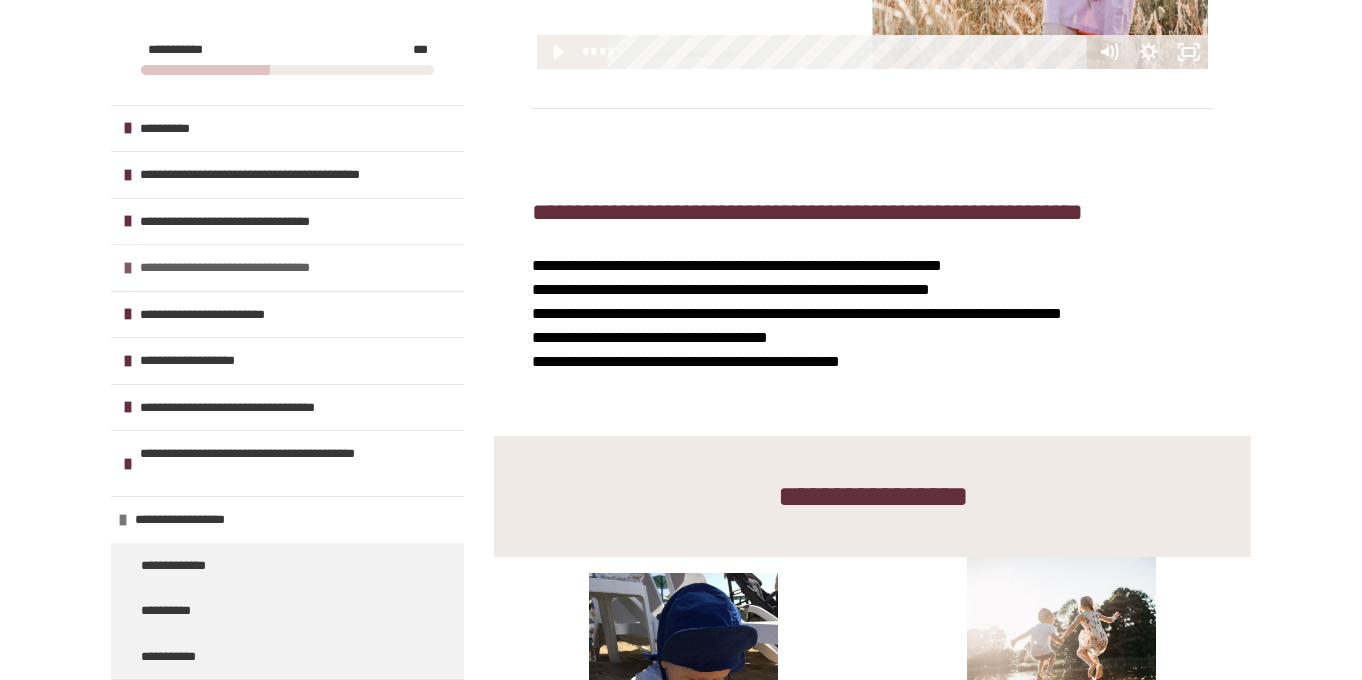 click on "**********" at bounding box center (259, 268) 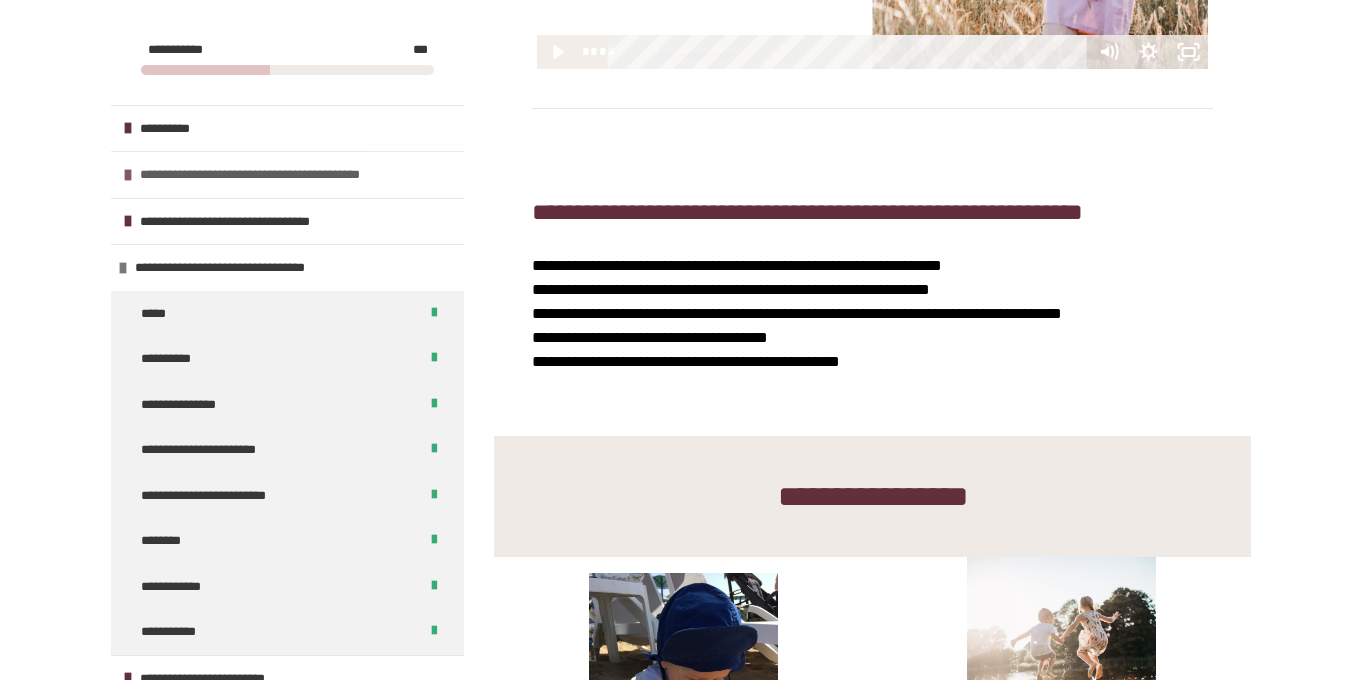 click at bounding box center (128, 175) 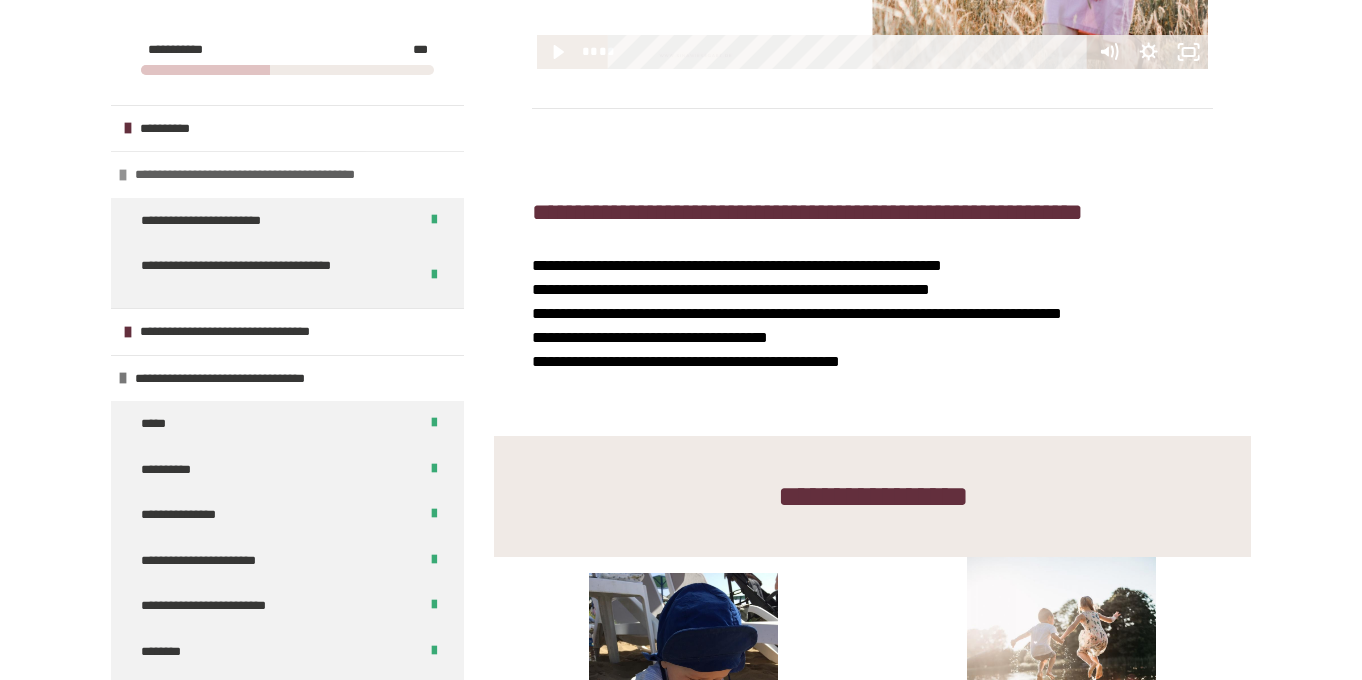 click on "**********" at bounding box center [287, 174] 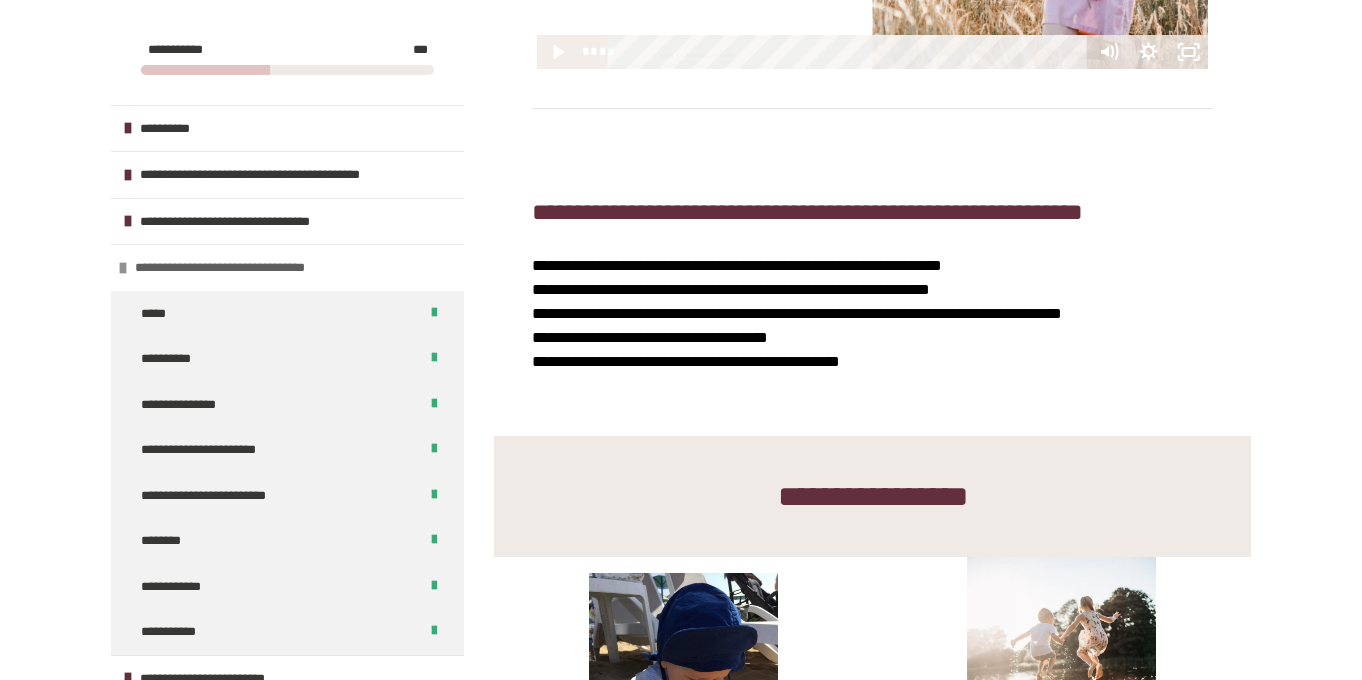 click at bounding box center (123, 268) 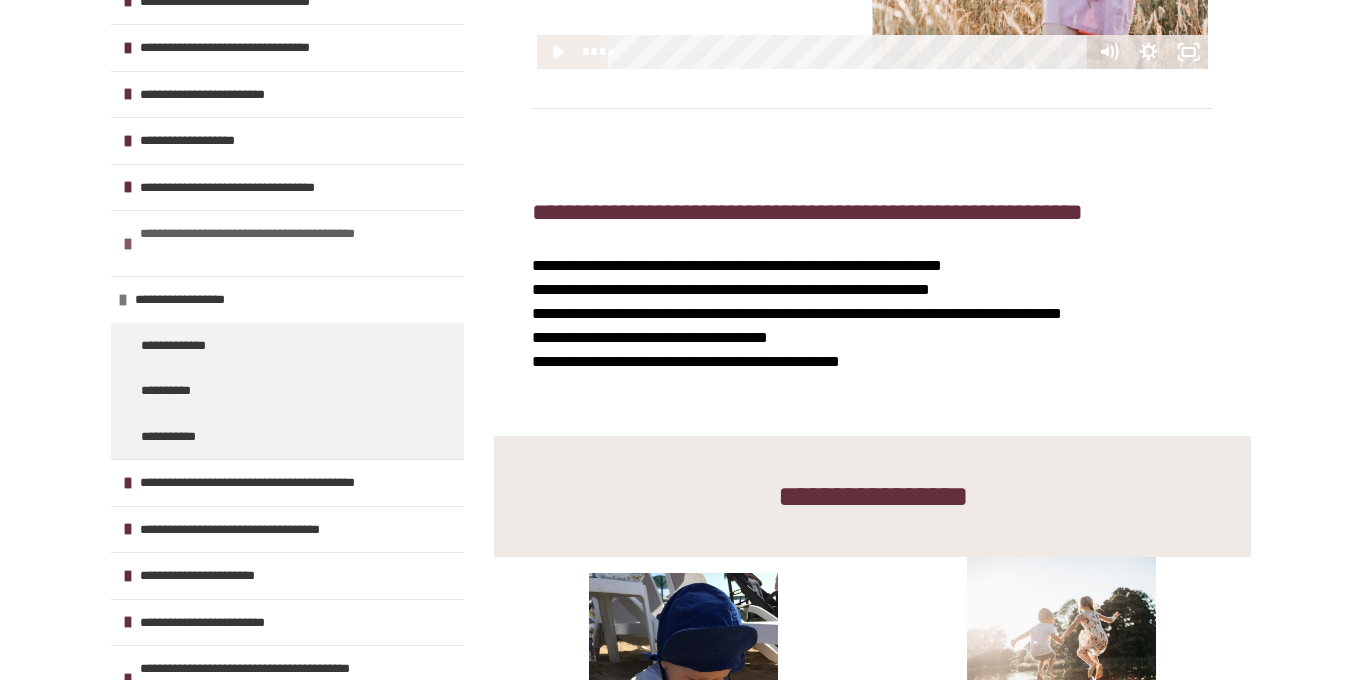 scroll, scrollTop: 231, scrollLeft: 0, axis: vertical 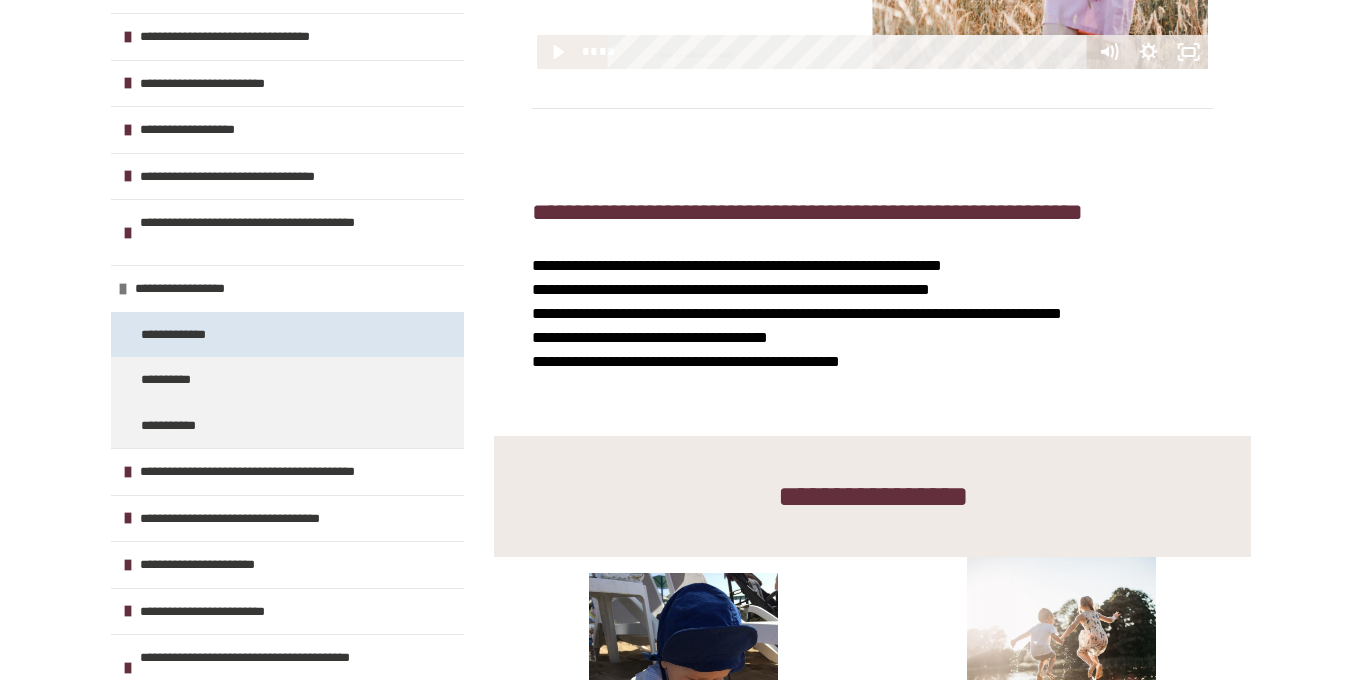 click on "**********" at bounding box center (191, 335) 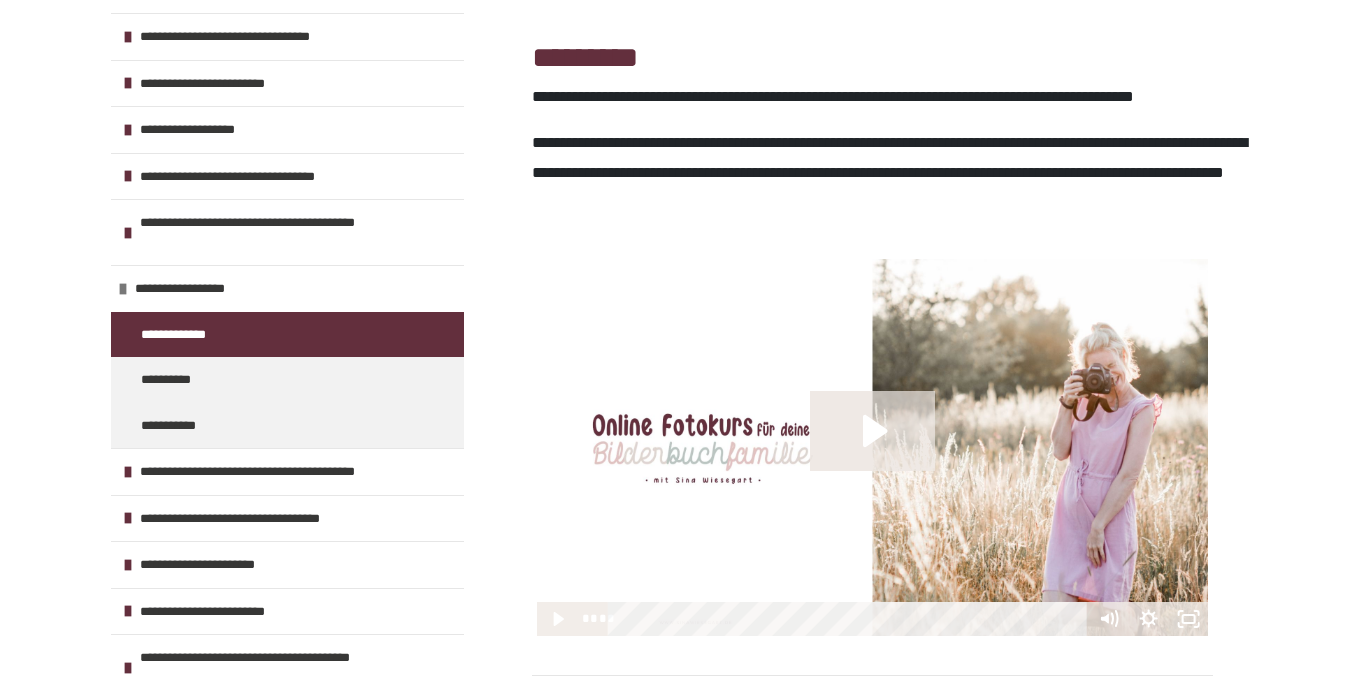 scroll, scrollTop: 379, scrollLeft: 0, axis: vertical 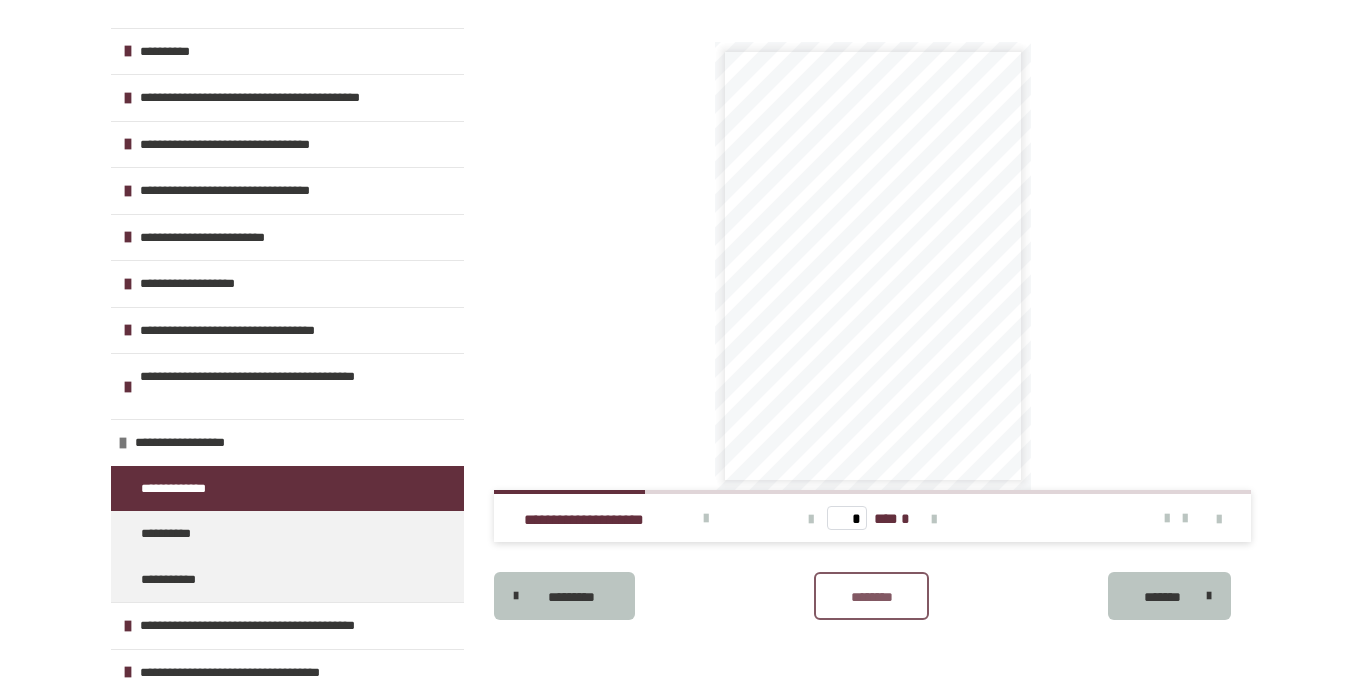click on "********" at bounding box center [872, 596] 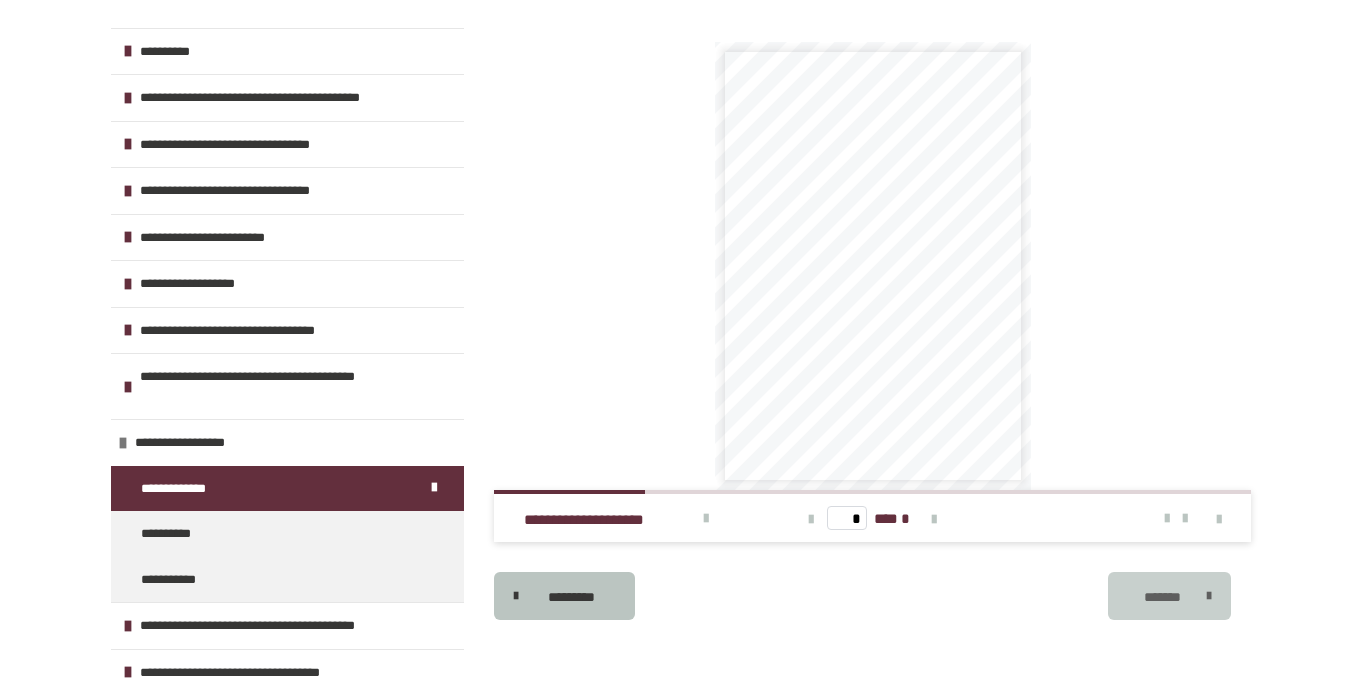 click on "*******" at bounding box center [1162, 597] 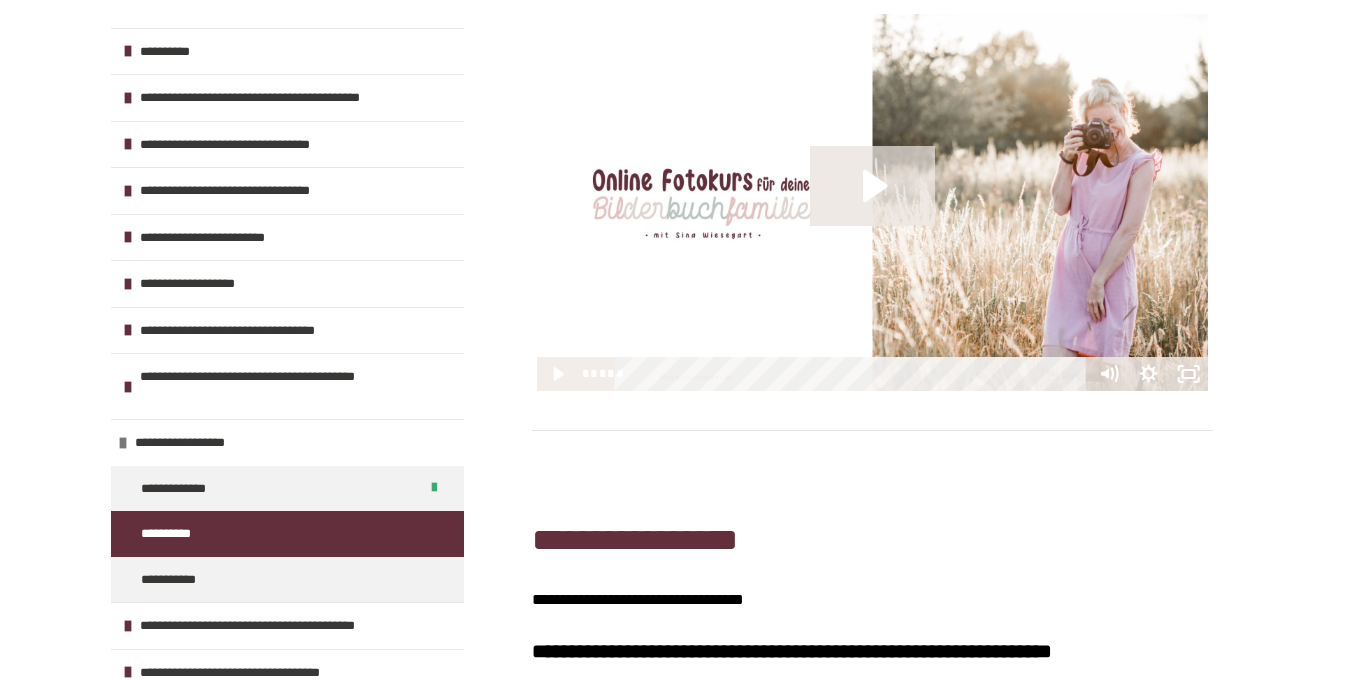 scroll, scrollTop: 61, scrollLeft: 0, axis: vertical 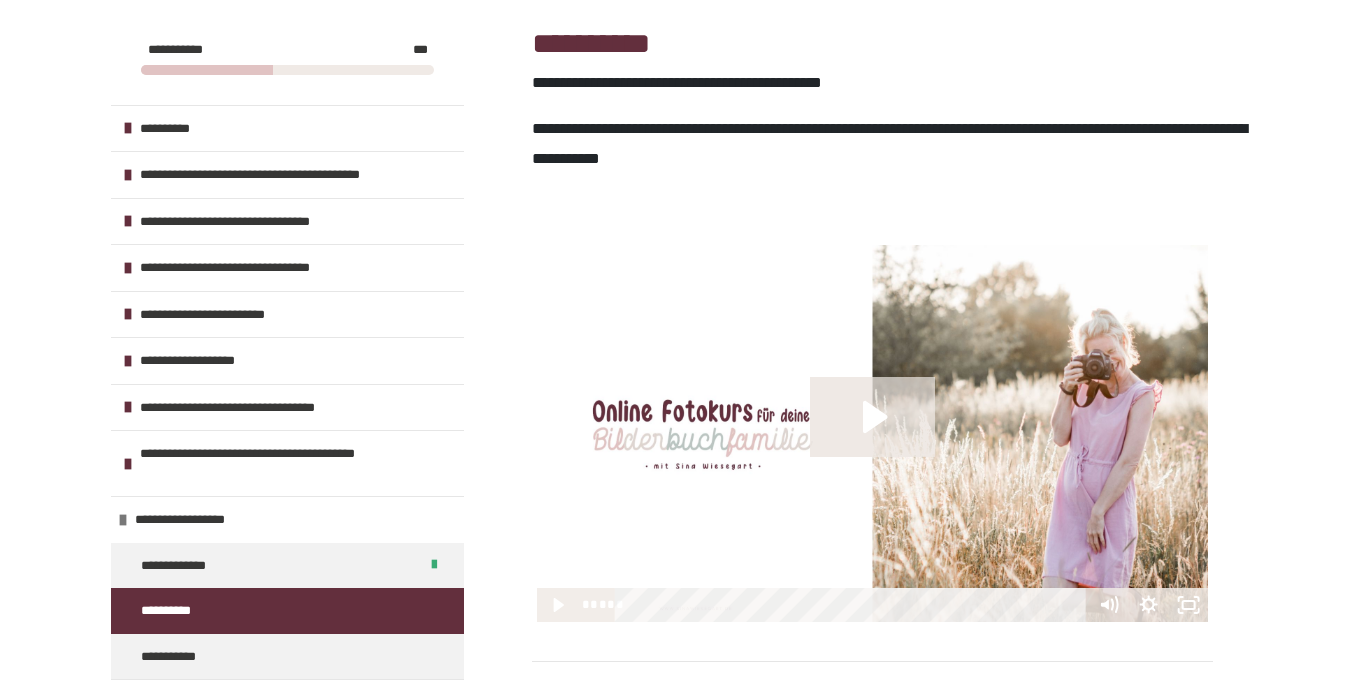 click 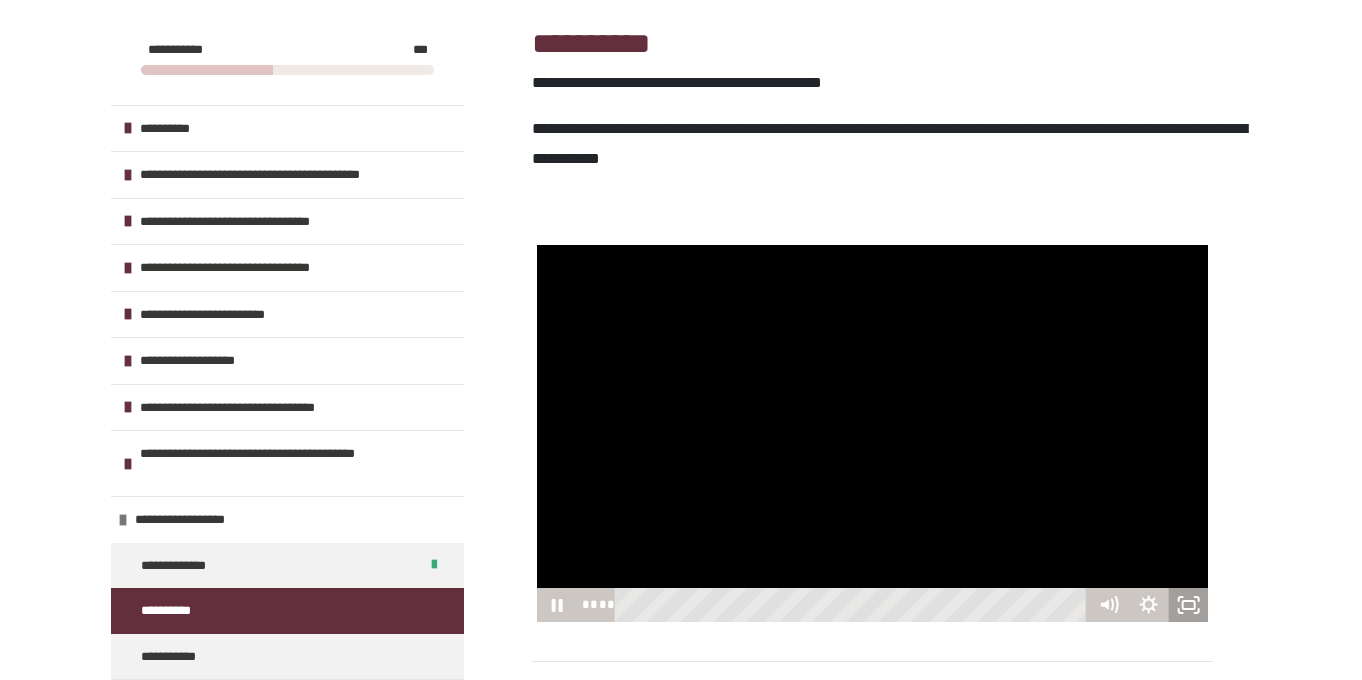 click 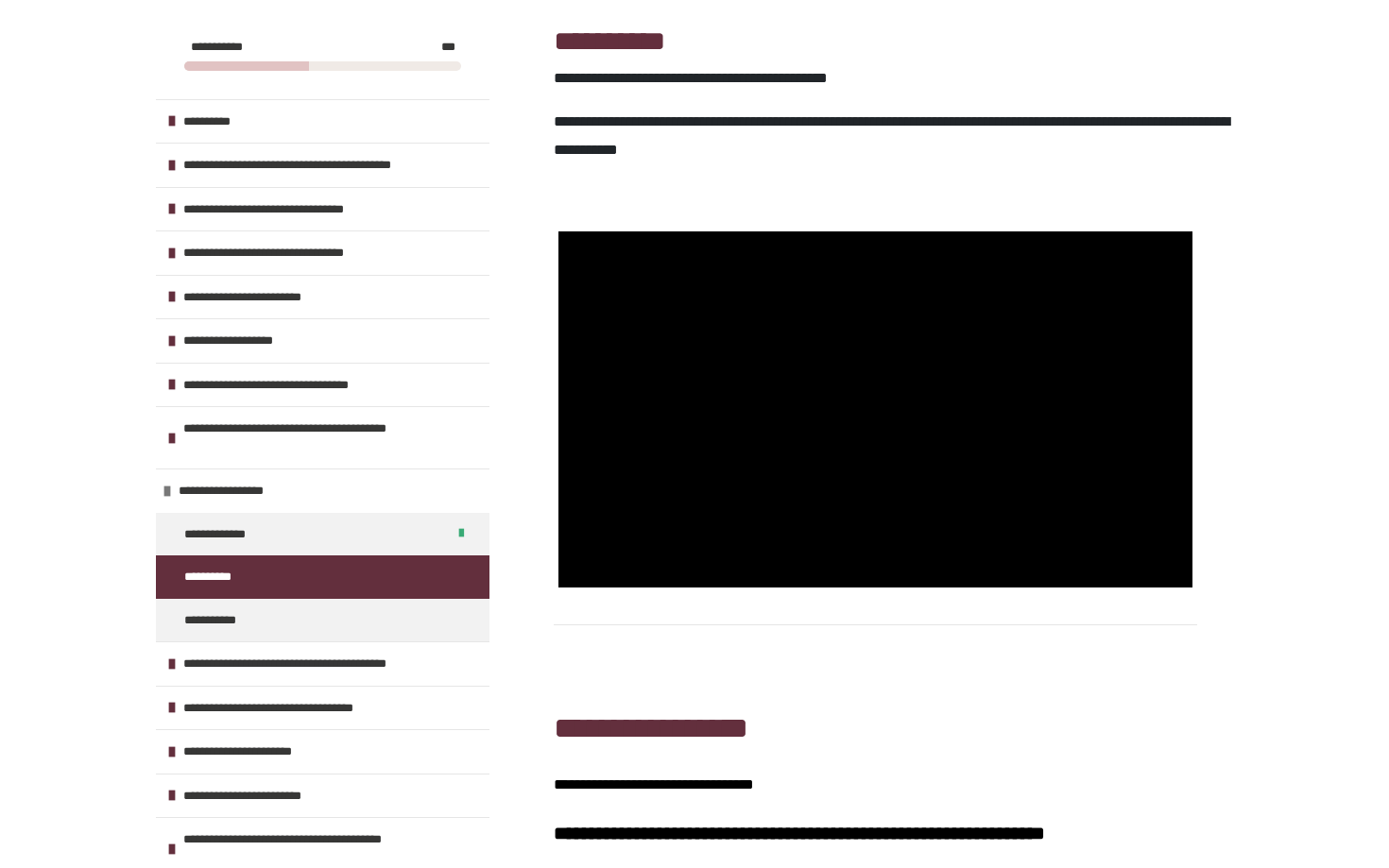 type 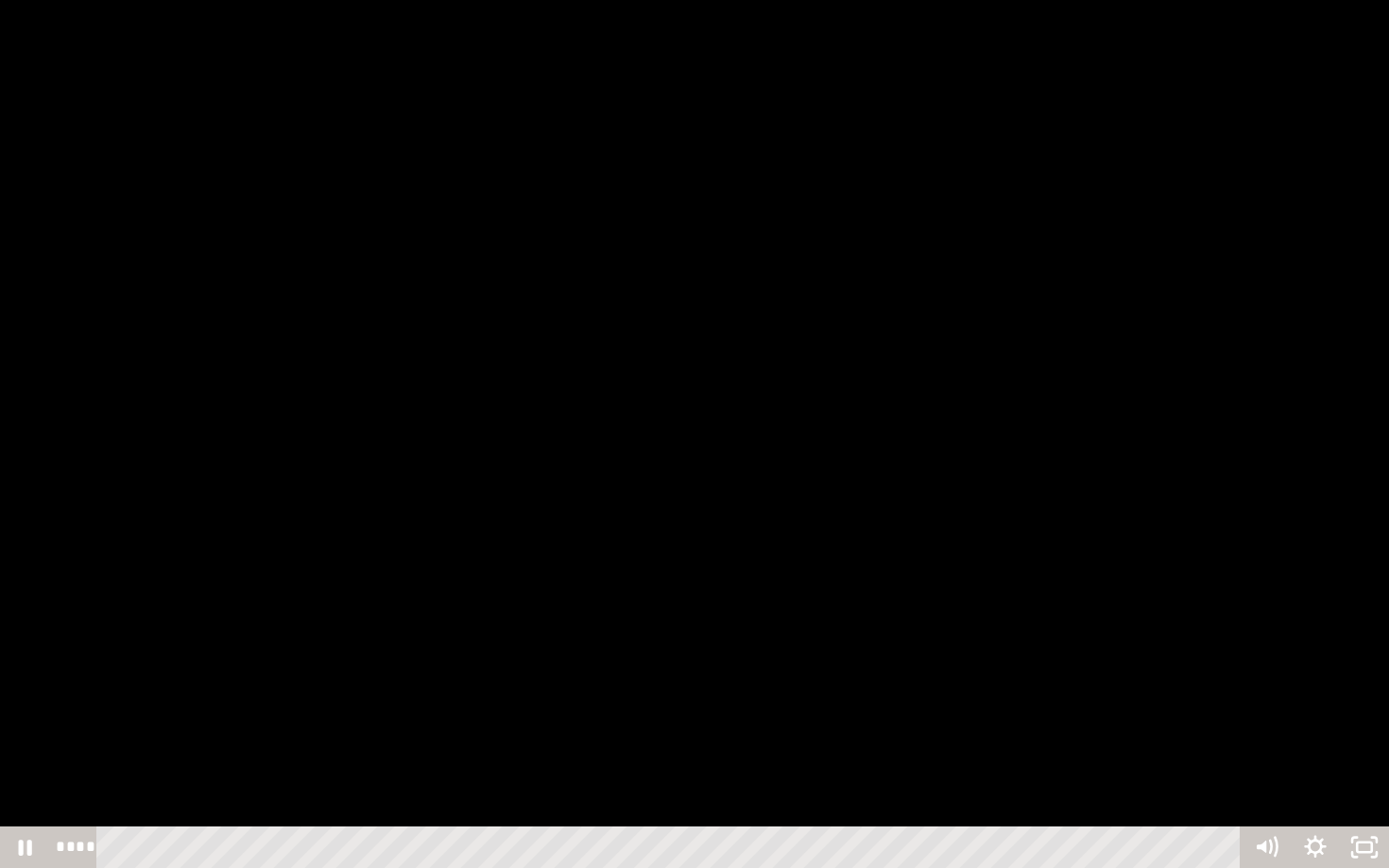 click at bounding box center [694, 434] 